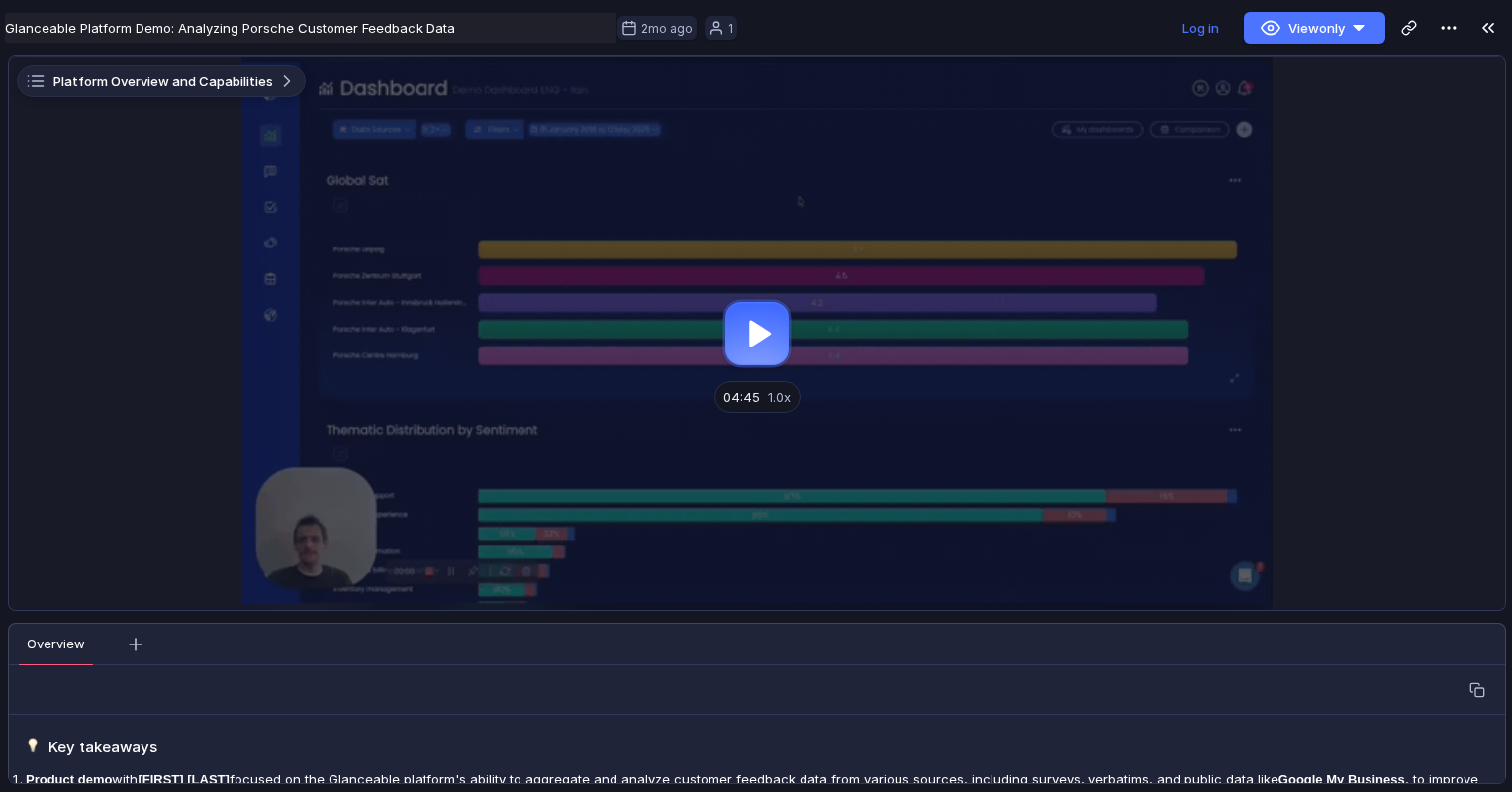 scroll, scrollTop: 0, scrollLeft: 0, axis: both 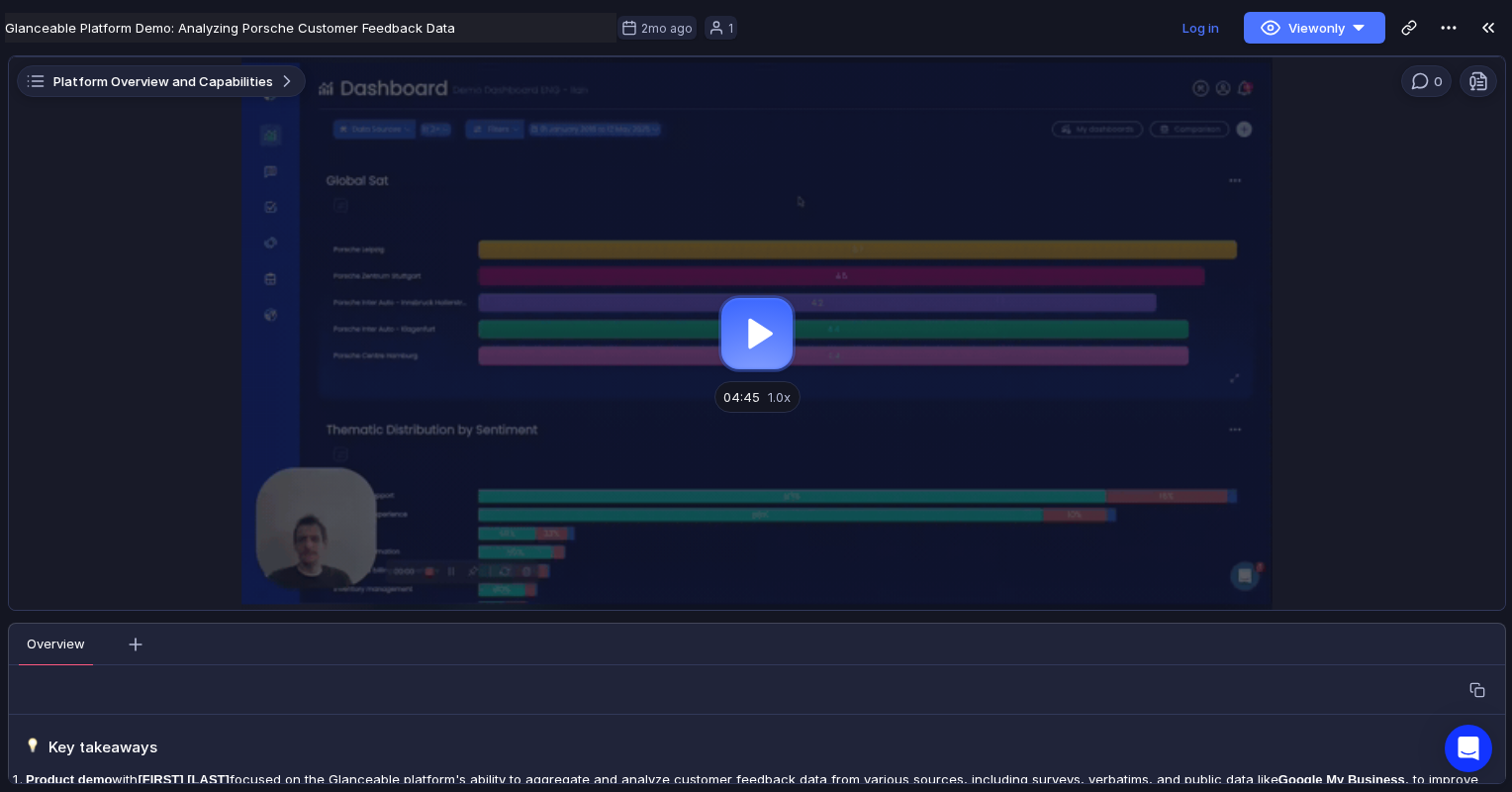 click at bounding box center [757, 334] 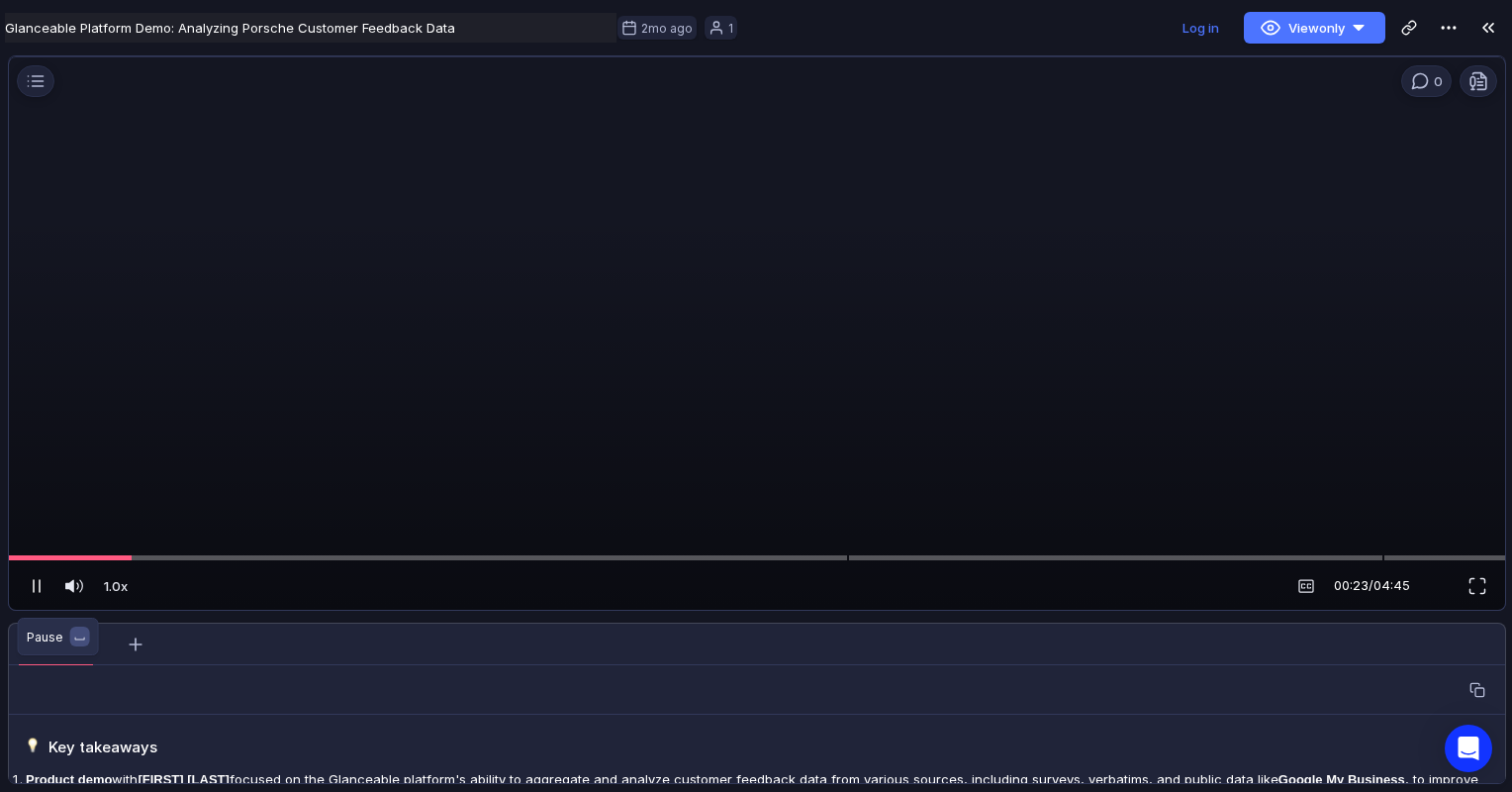 click at bounding box center (37, 586) 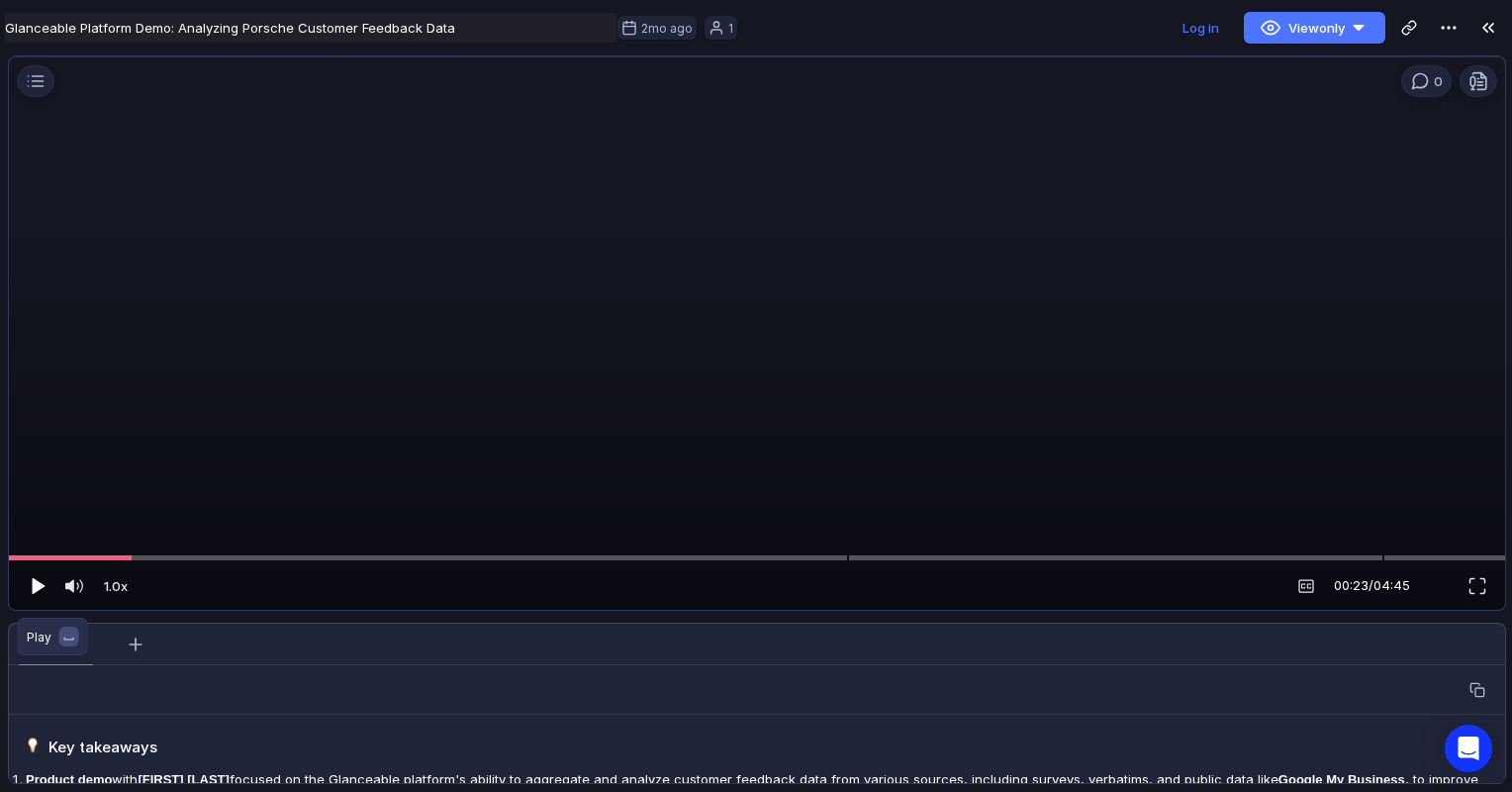 click at bounding box center (39, 586) 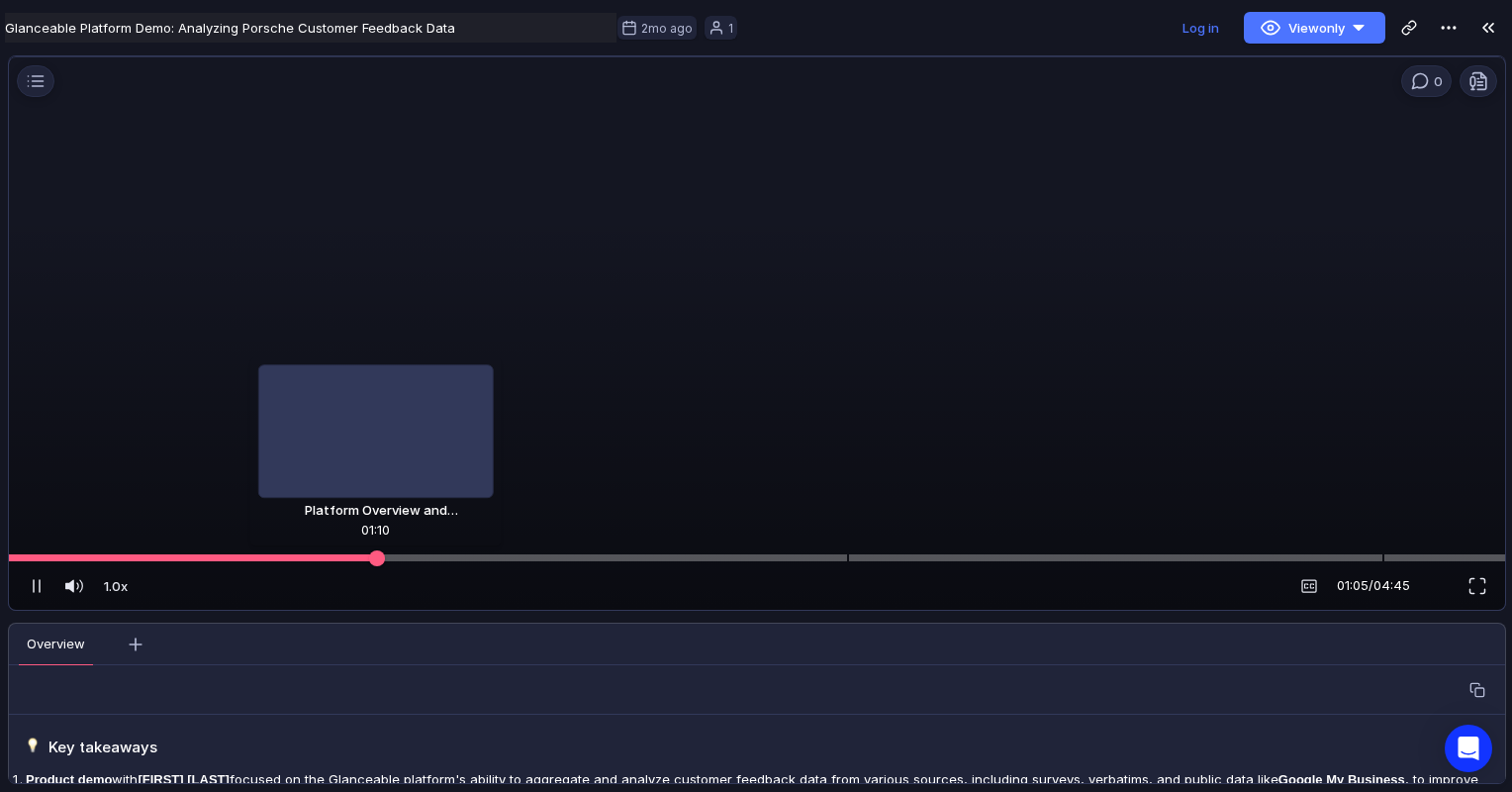click at bounding box center (757, 557) 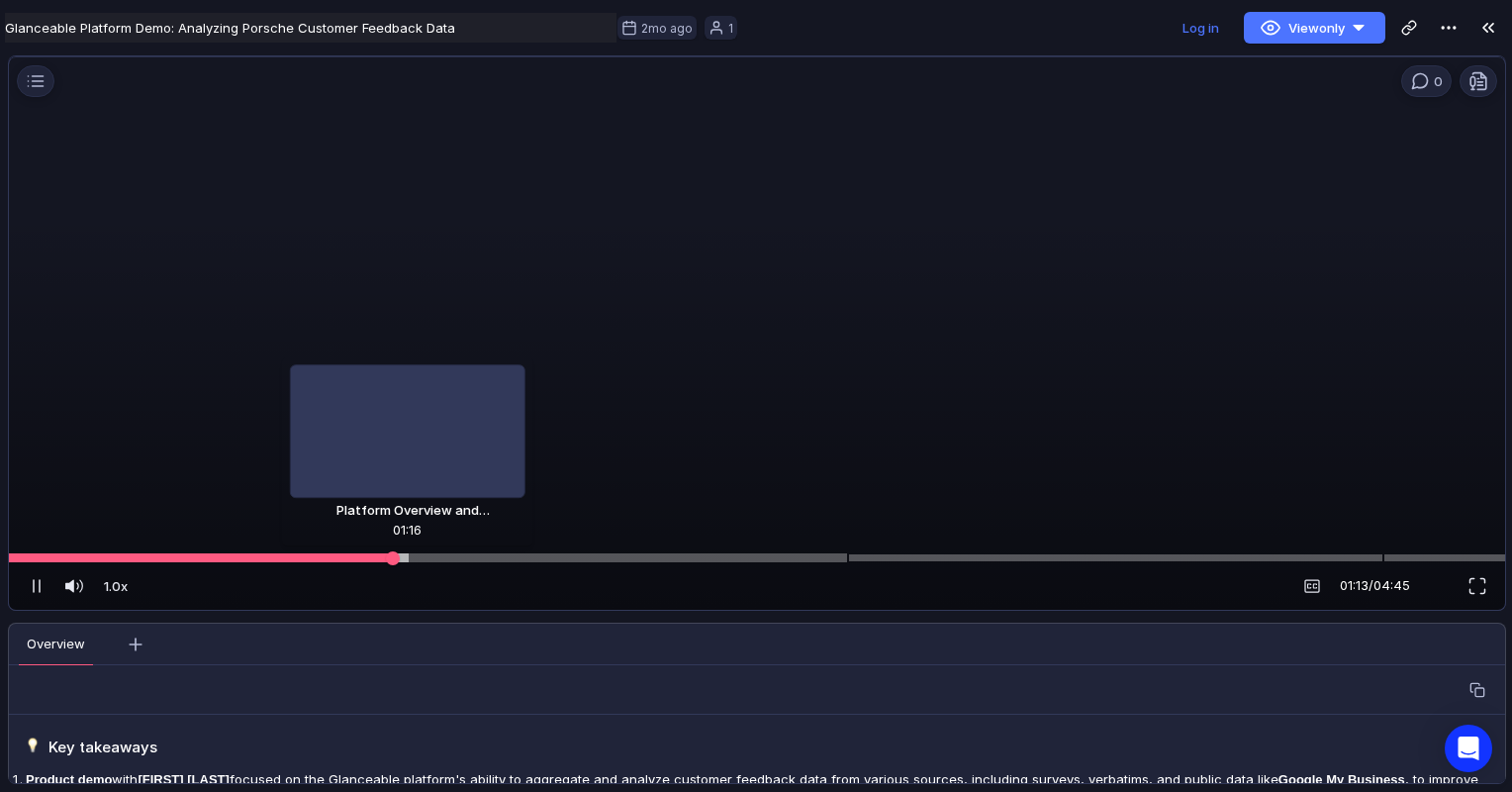 click at bounding box center [757, 557] 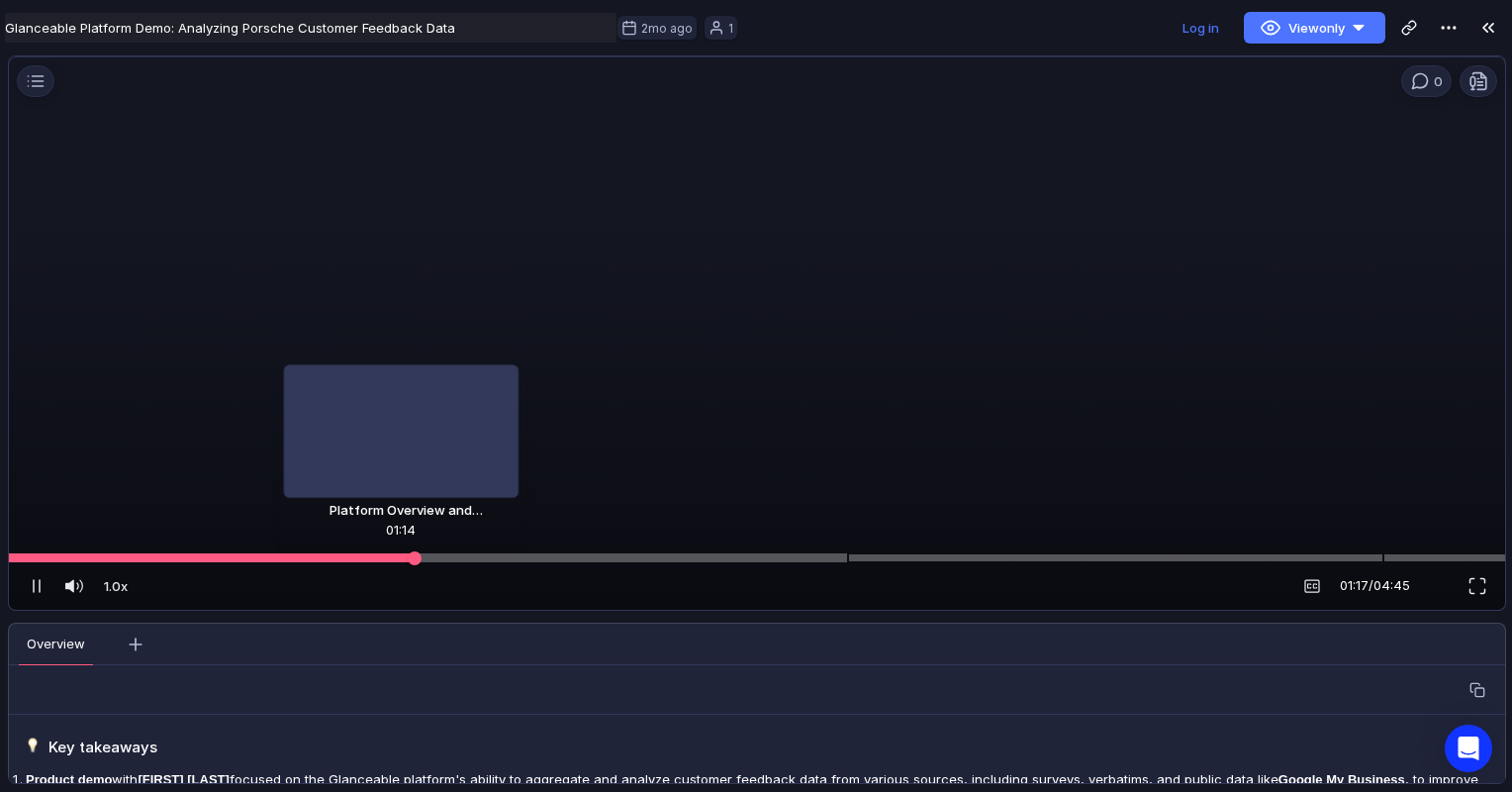 click at bounding box center [757, 557] 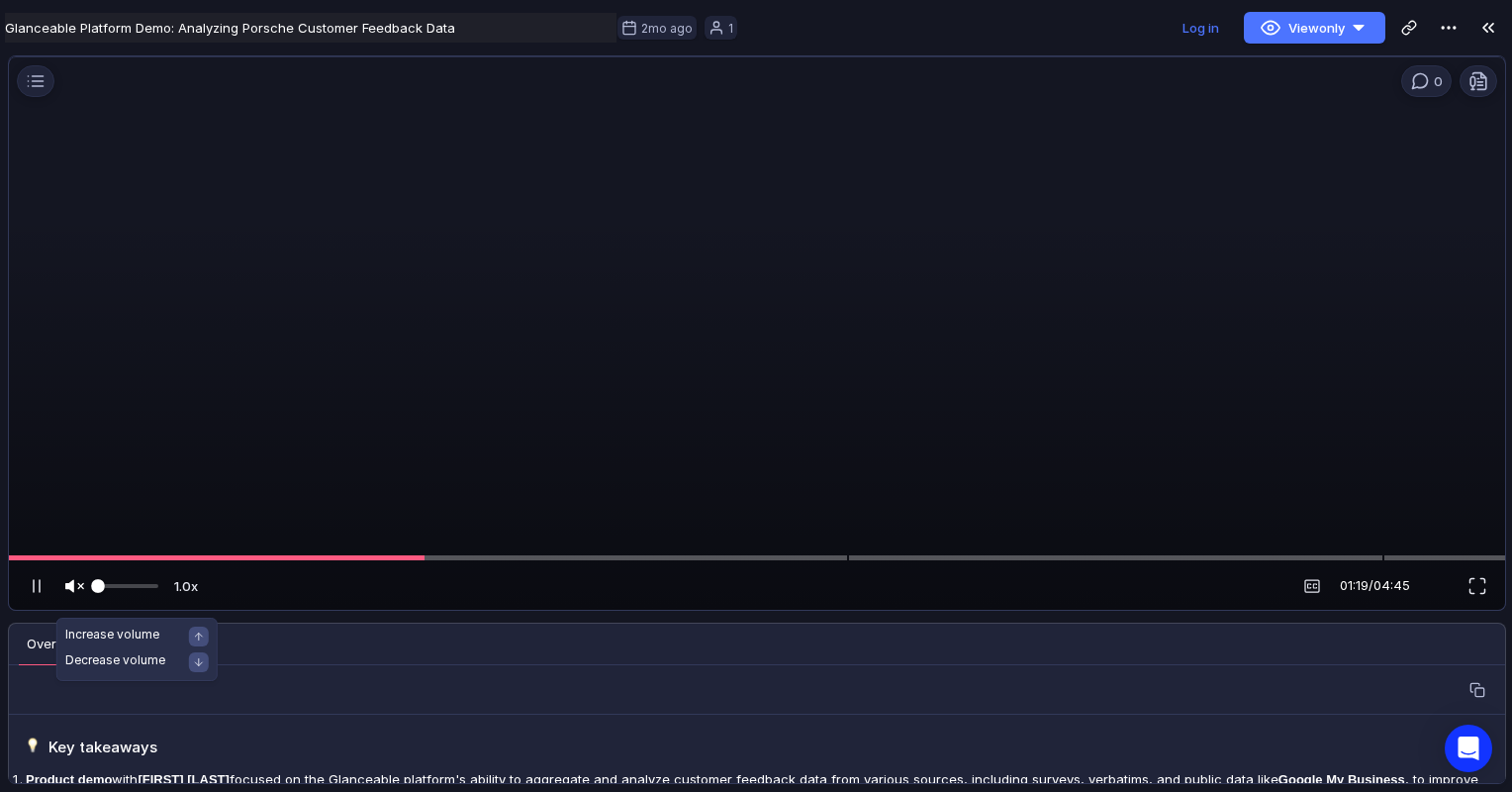 click at bounding box center (111, 586) 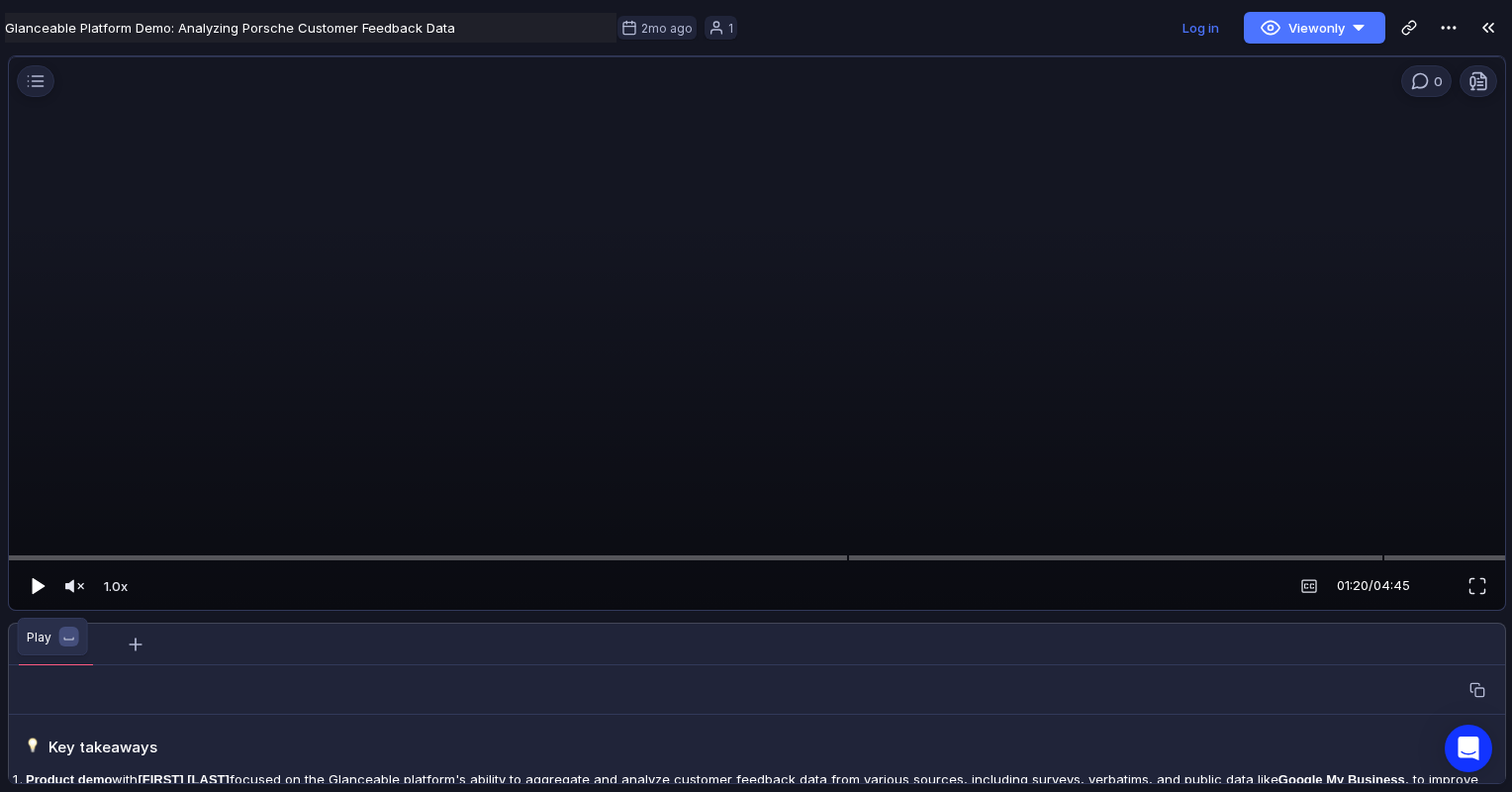 click at bounding box center (39, 586) 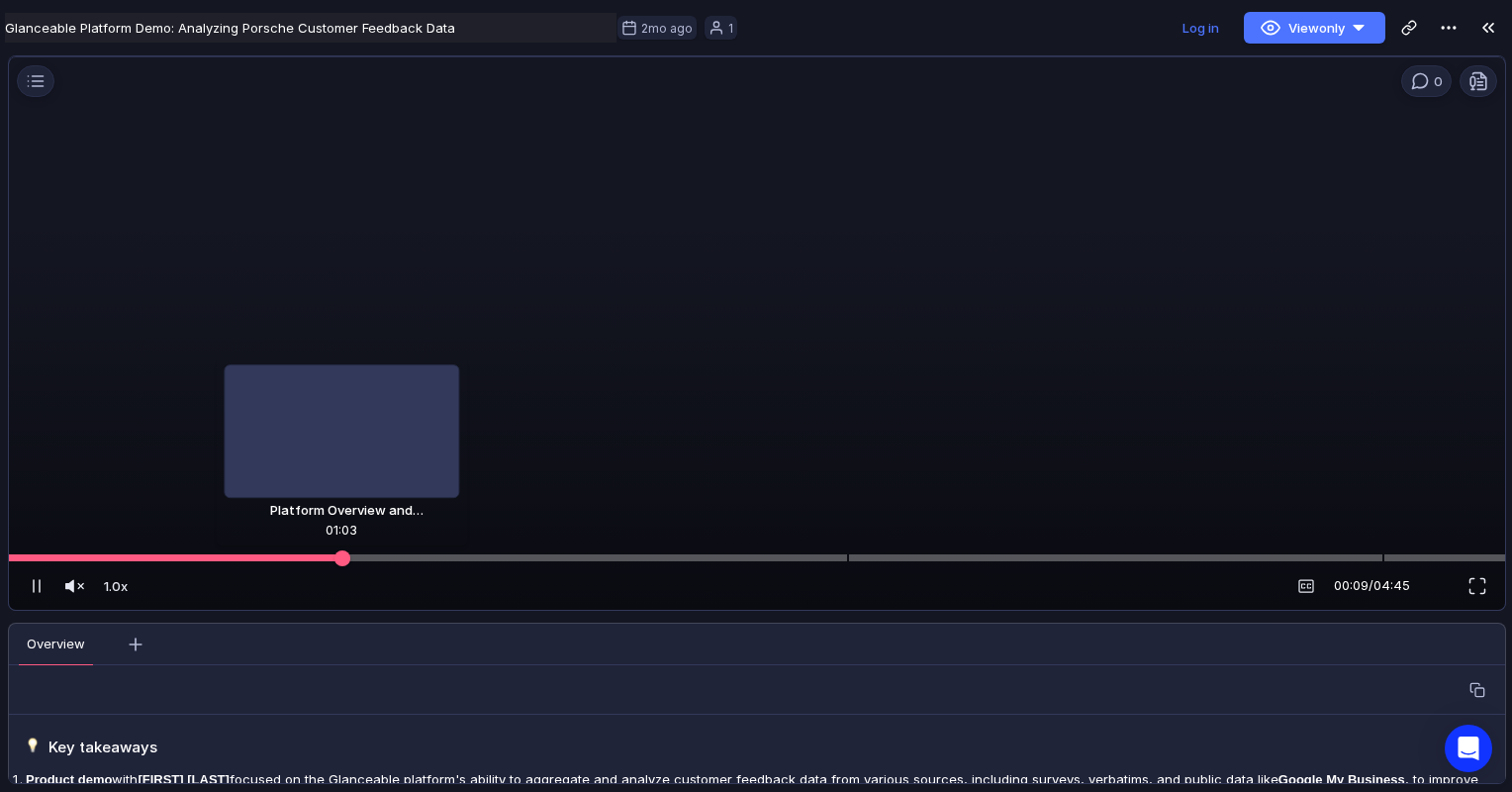 click at bounding box center [342, 558] 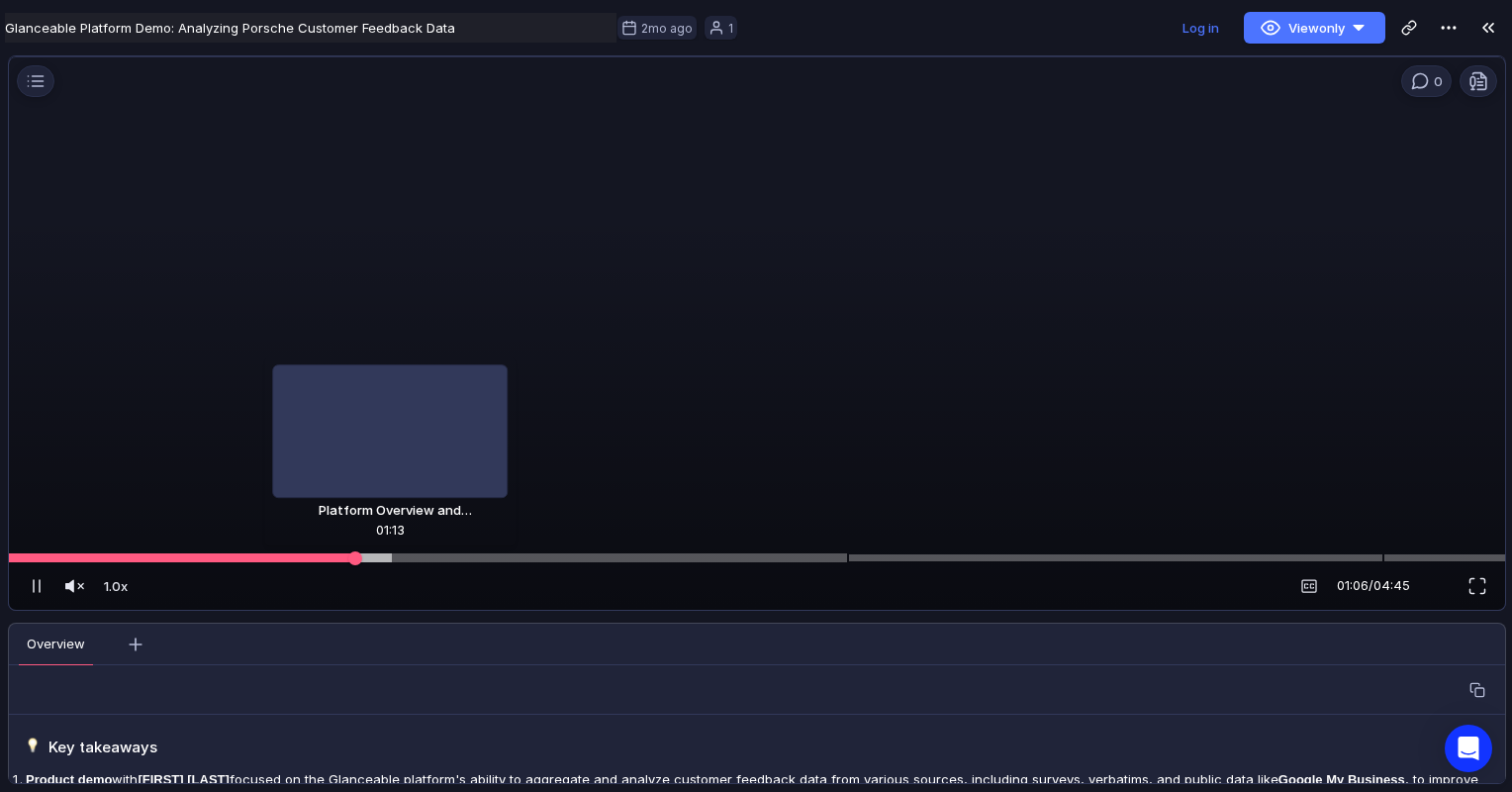 click at bounding box center (757, 557) 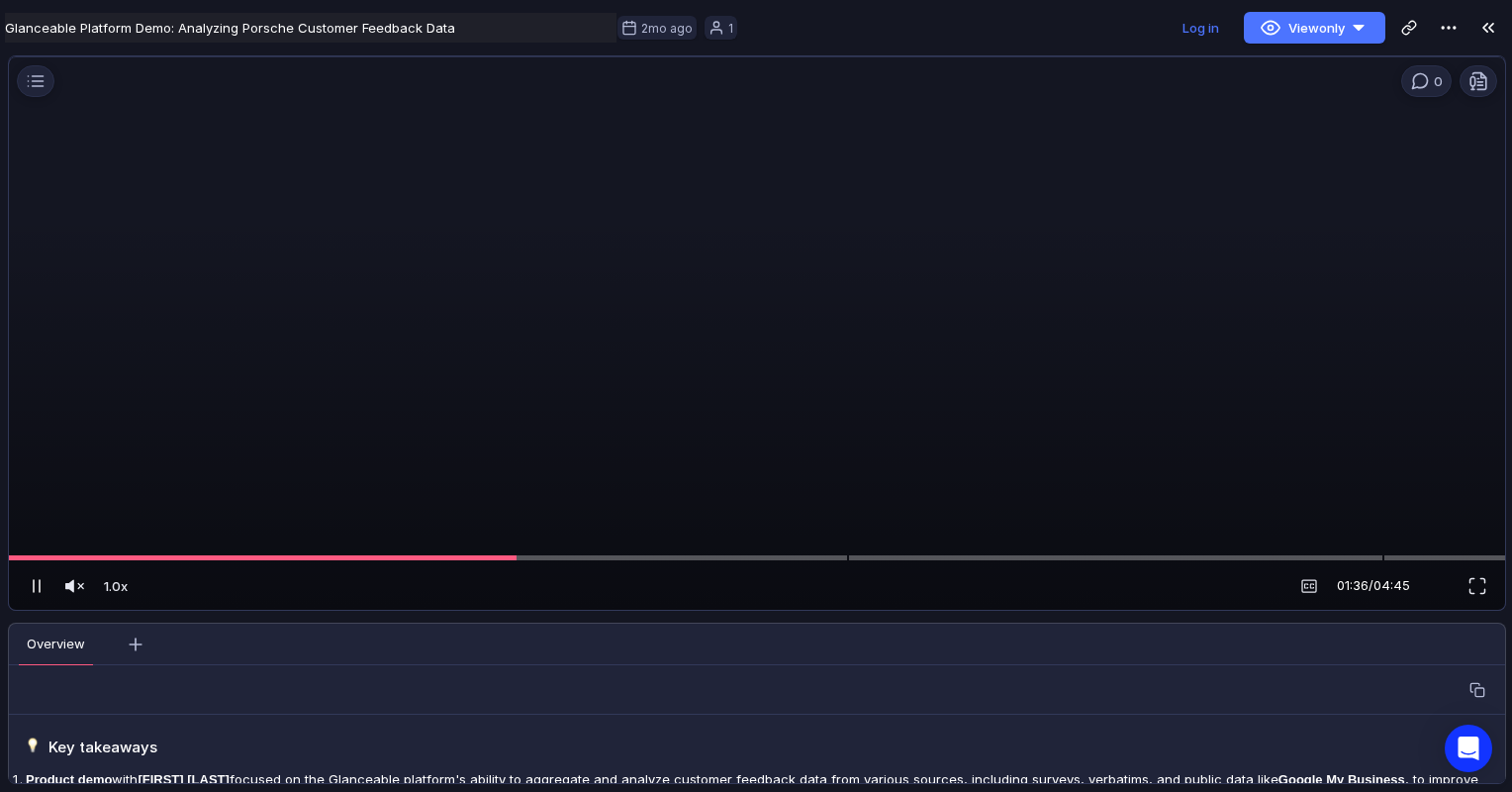 click at bounding box center [37, 586] 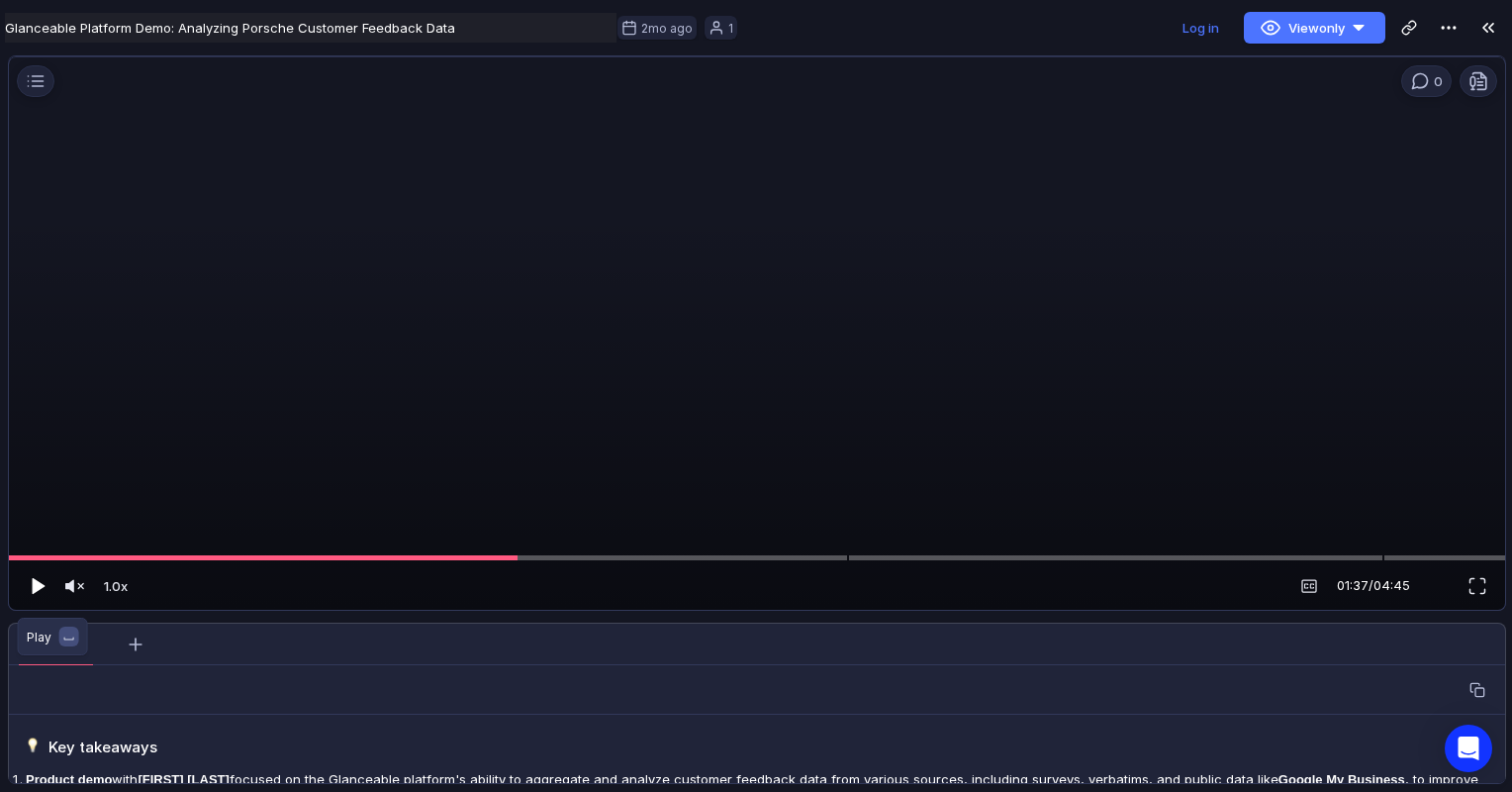 click at bounding box center (39, 586) 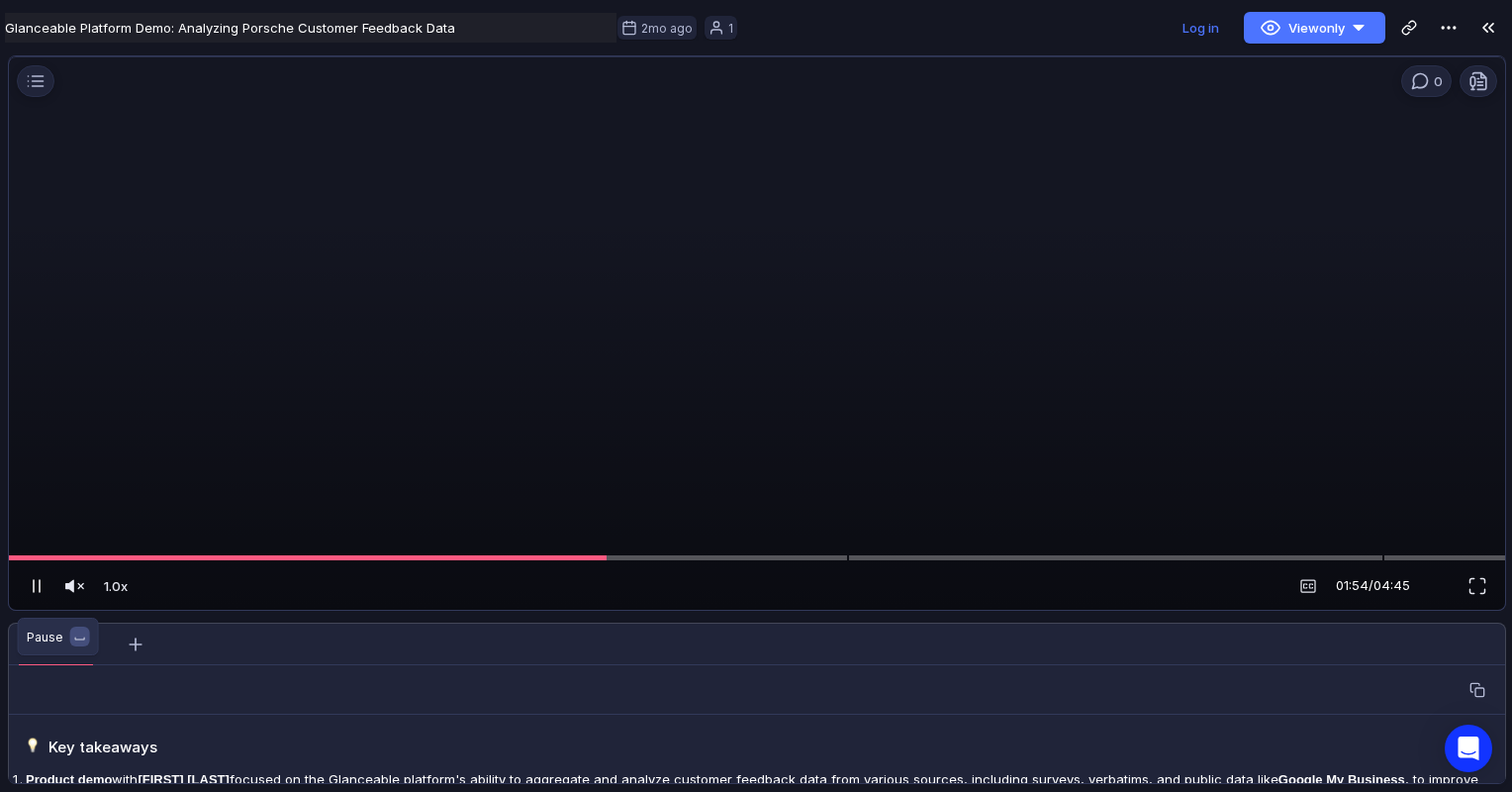 click at bounding box center (37, 586) 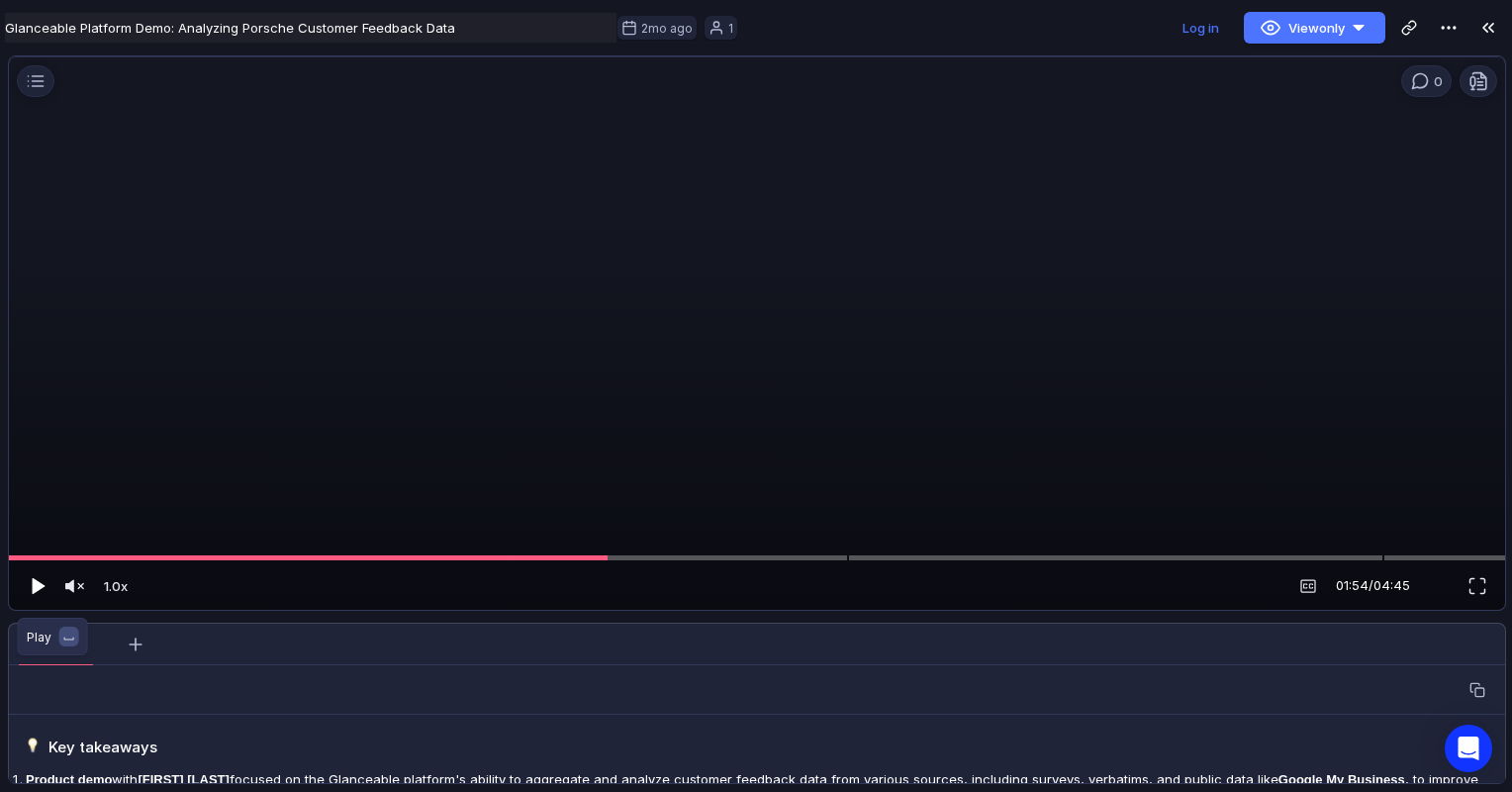 click at bounding box center [39, 586] 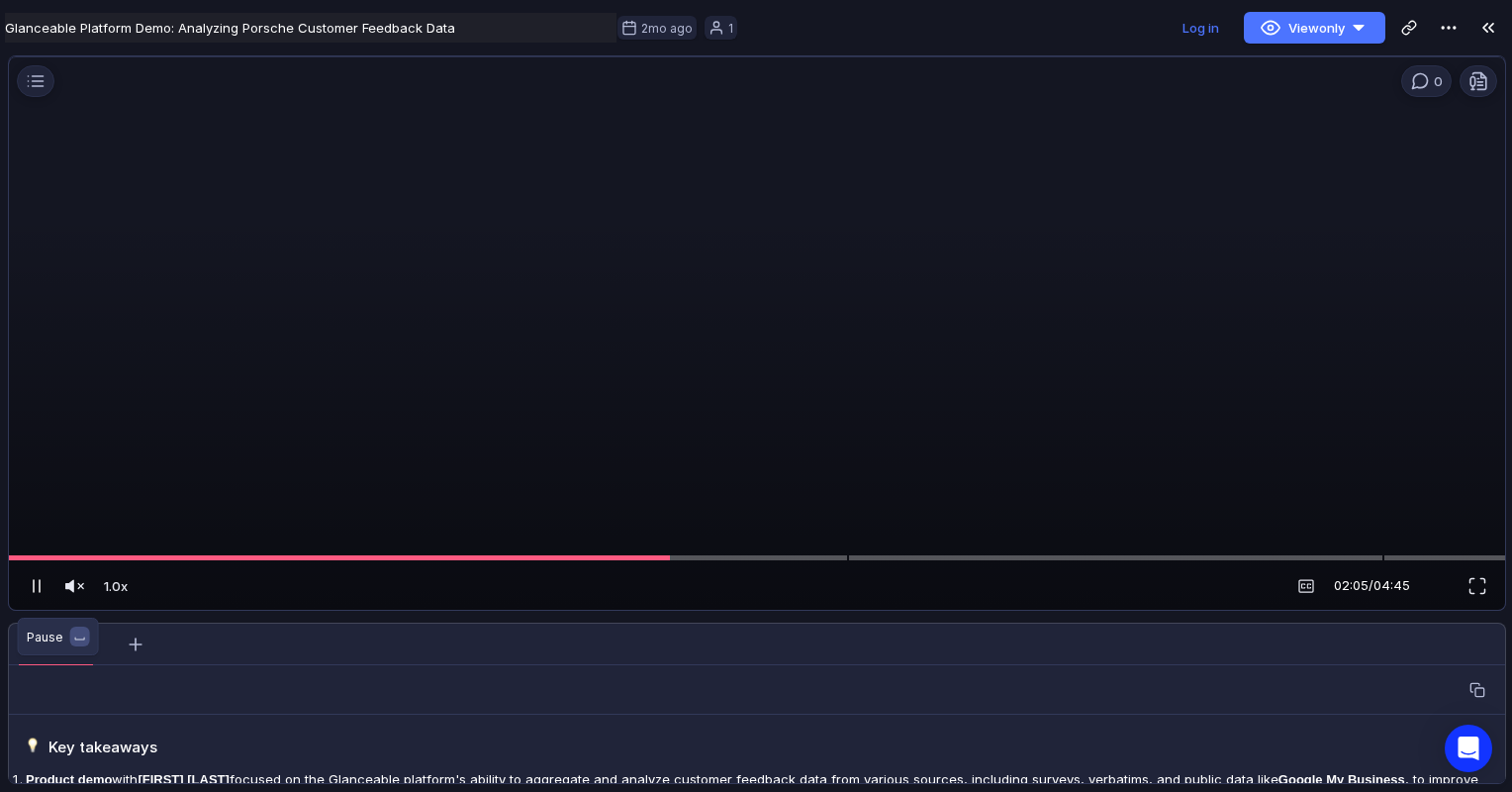 click at bounding box center (40, 586) 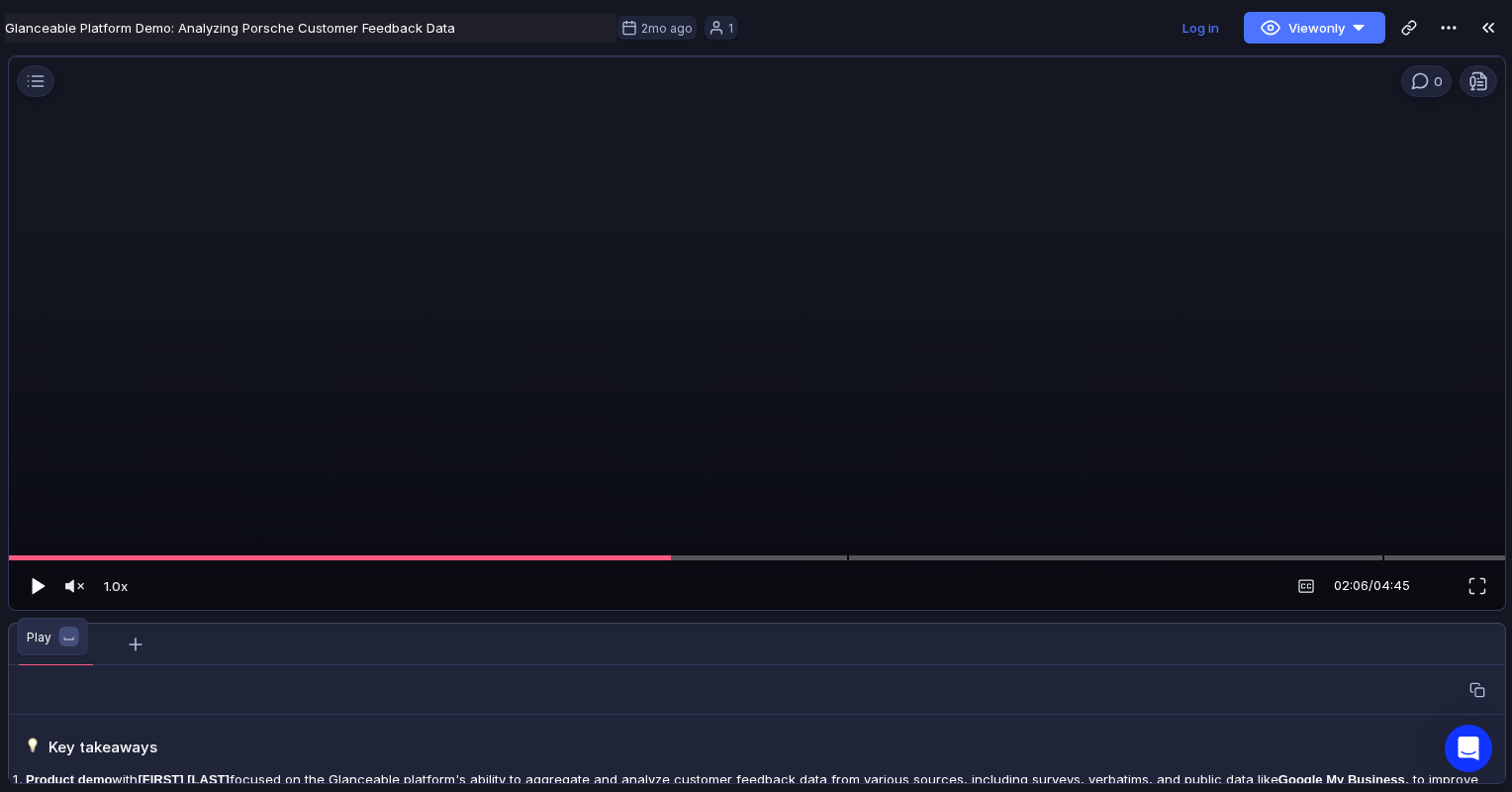 click at bounding box center (39, 586) 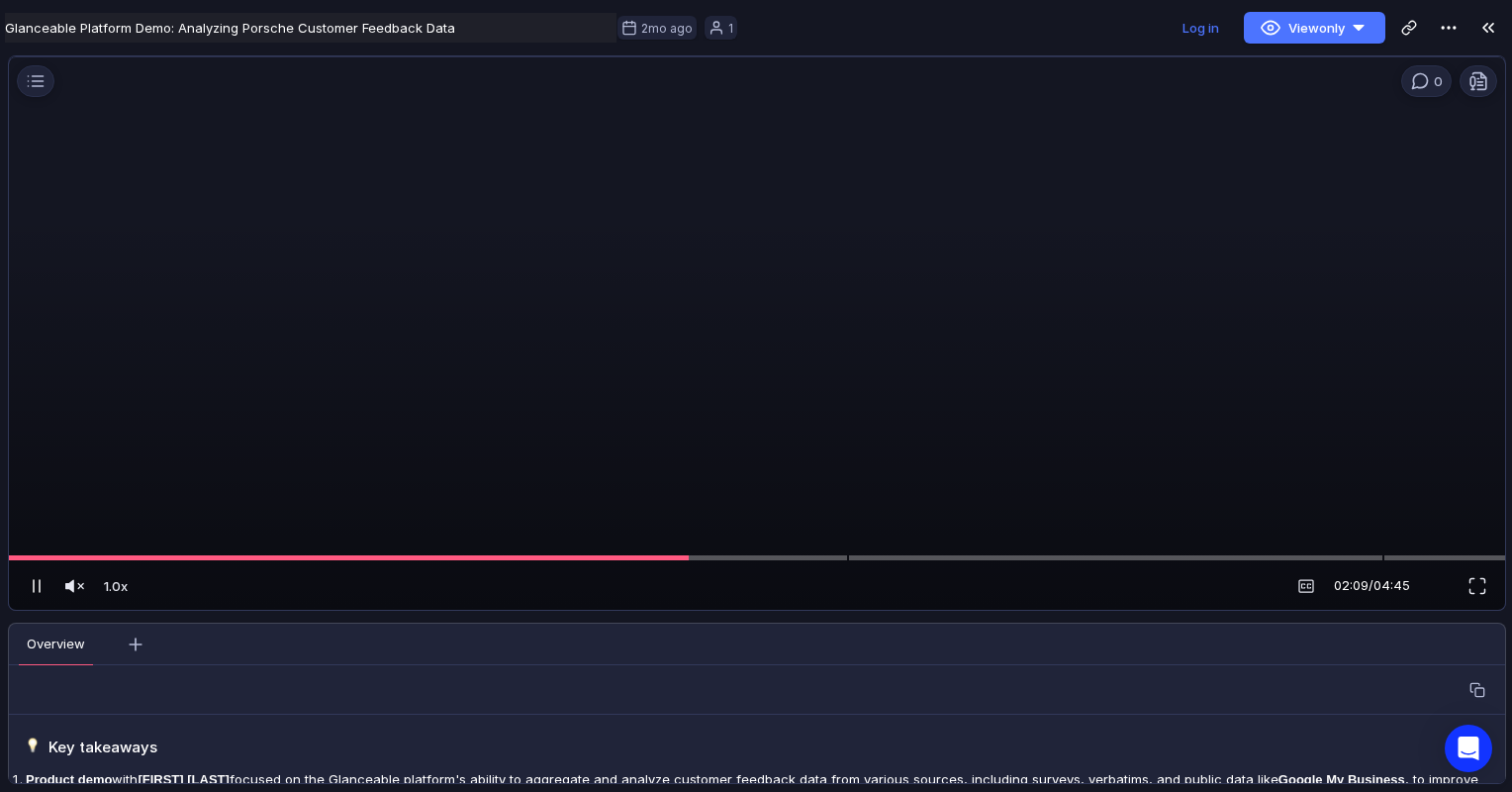 click at bounding box center (37, 586) 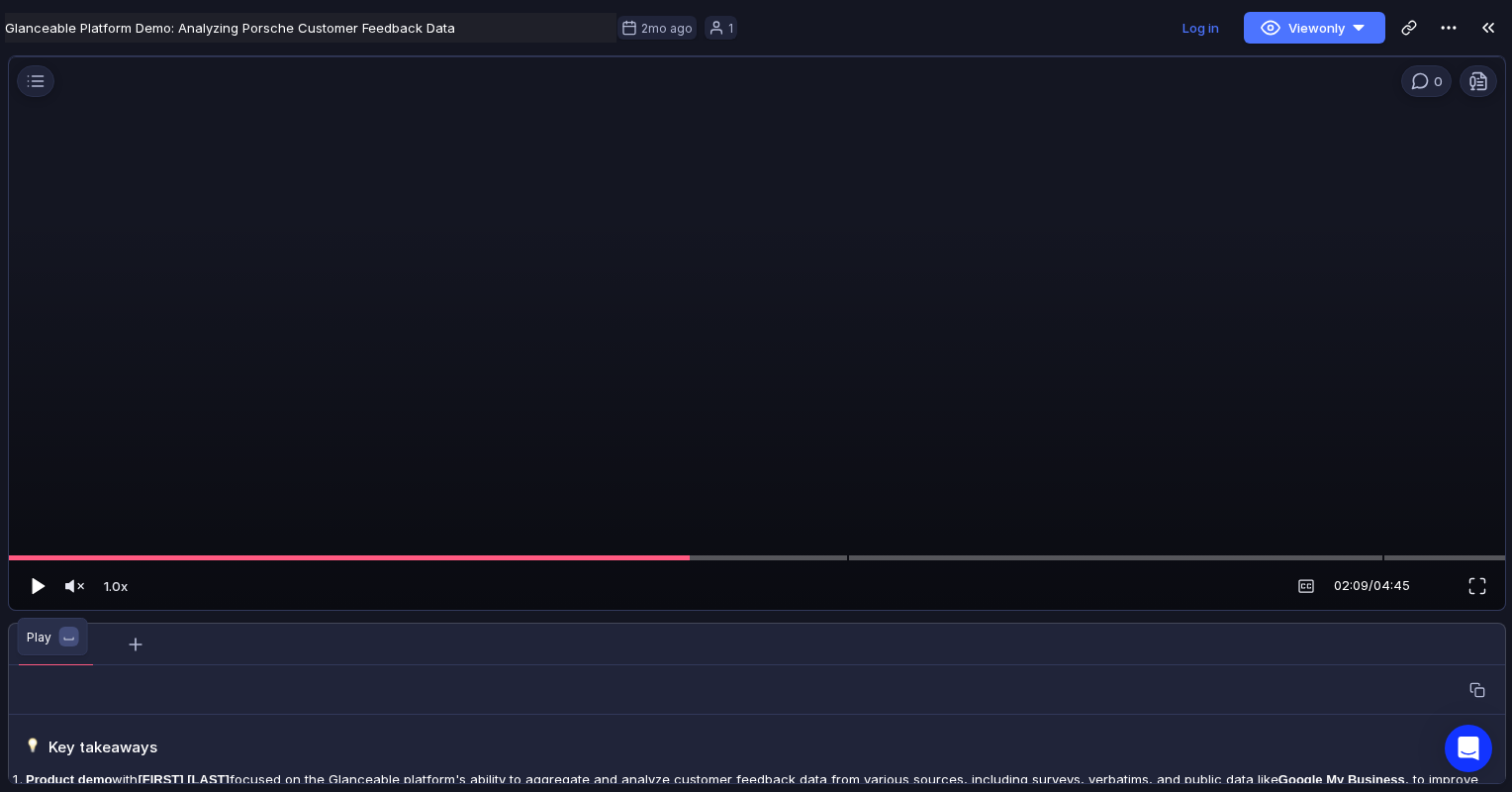 click at bounding box center (37, 586) 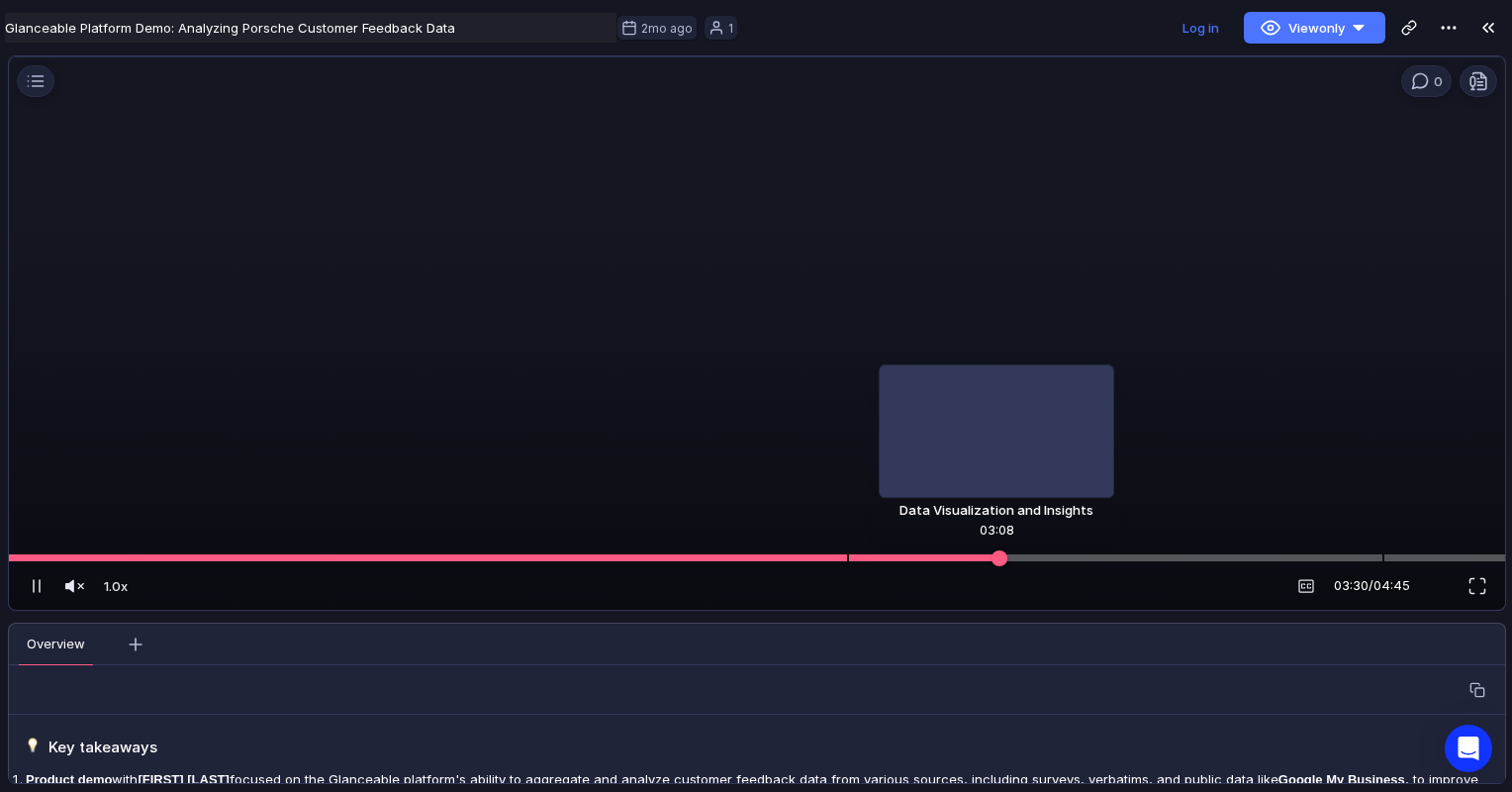 click at bounding box center (999, 558) 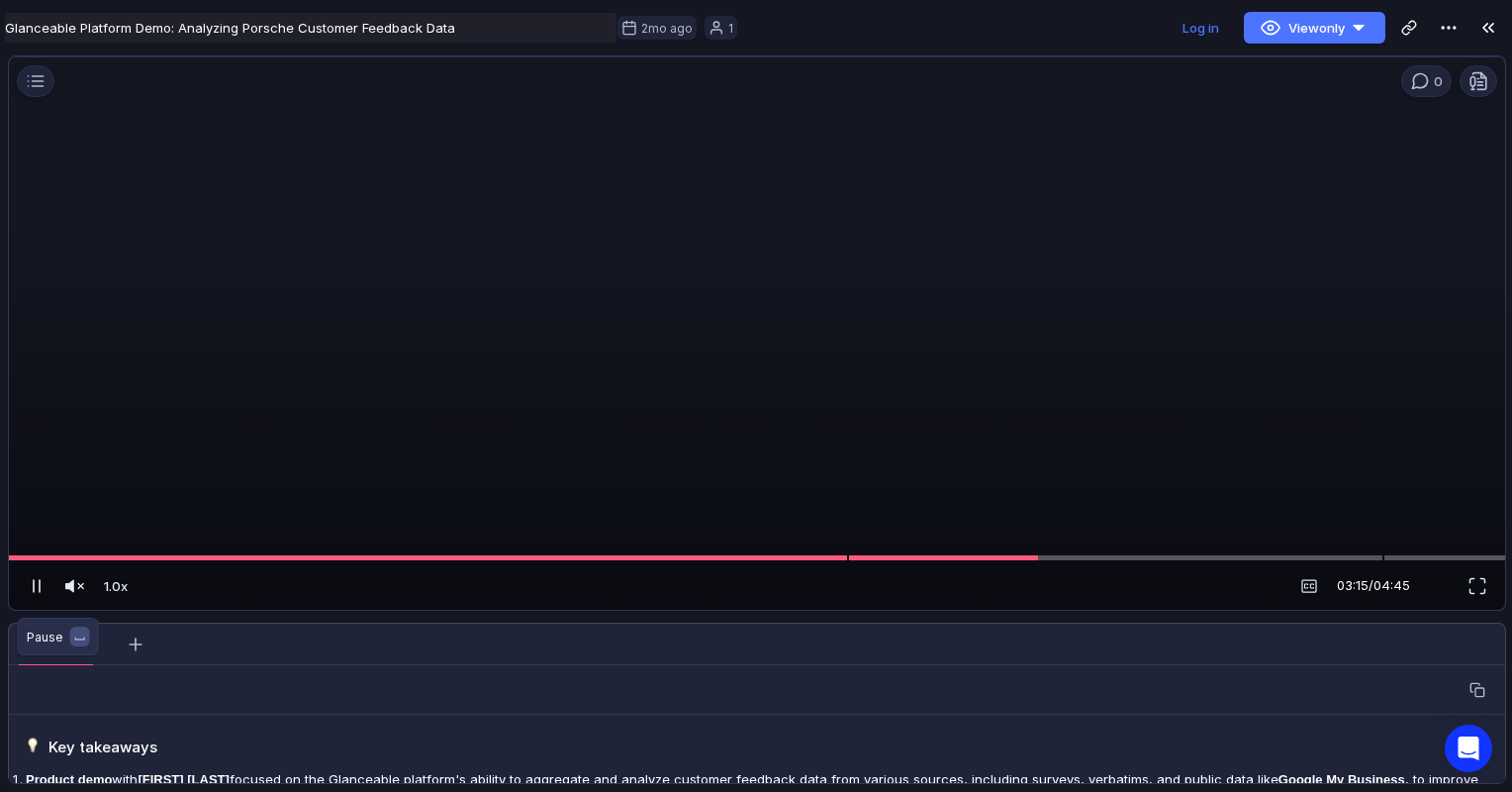 click at bounding box center [37, 586] 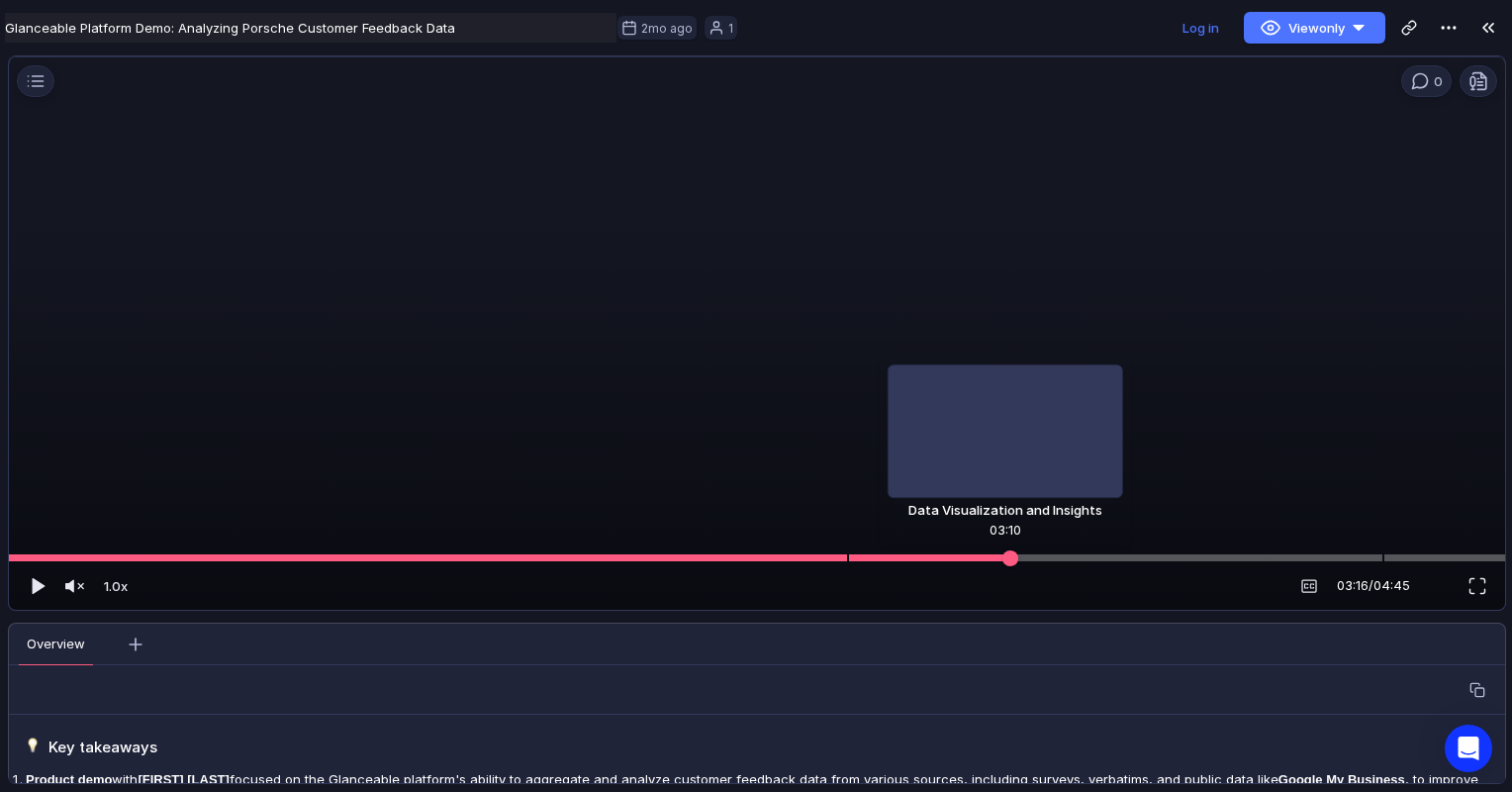 click at bounding box center (1009, 558) 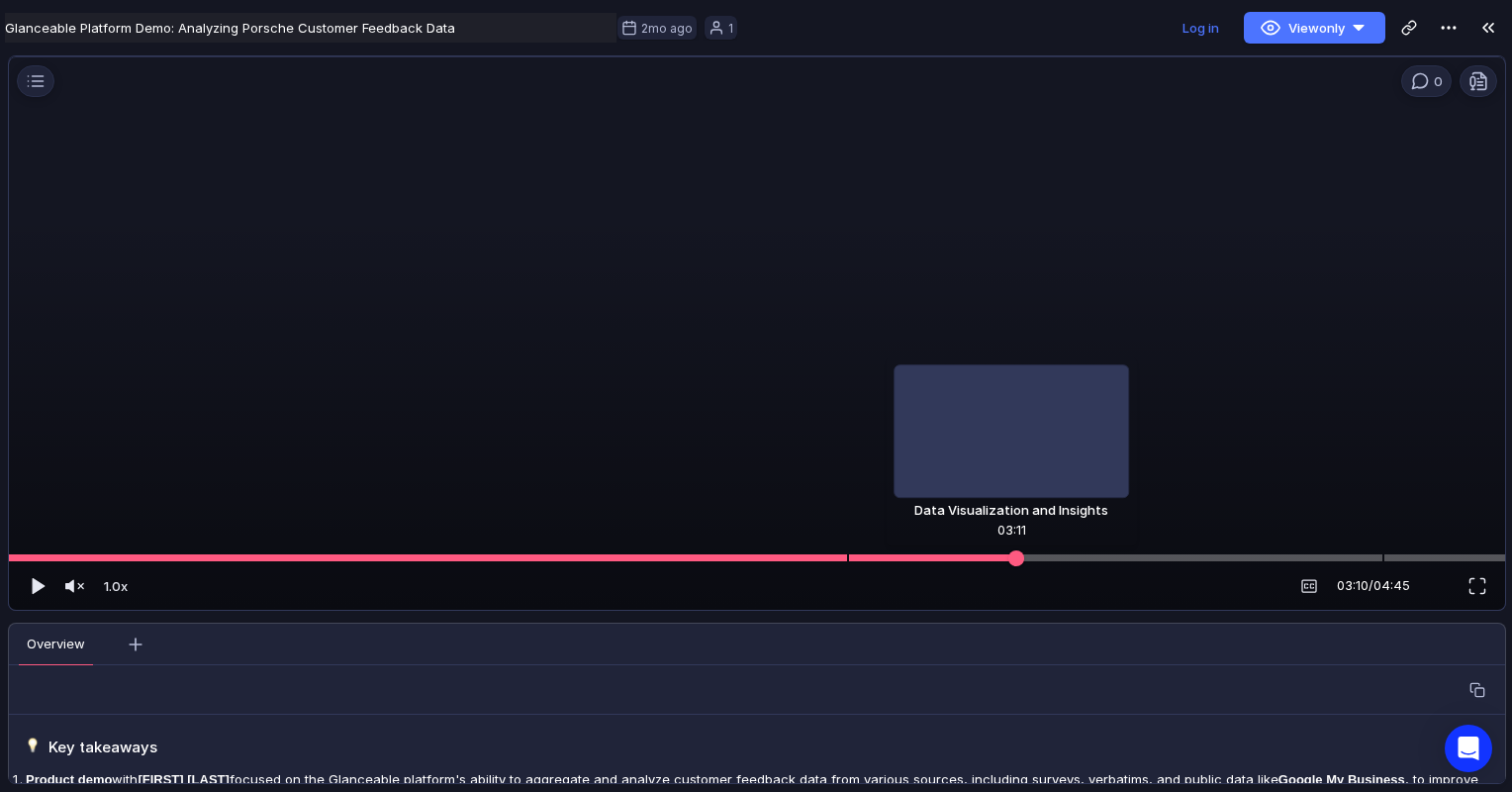 click at bounding box center (1016, 558) 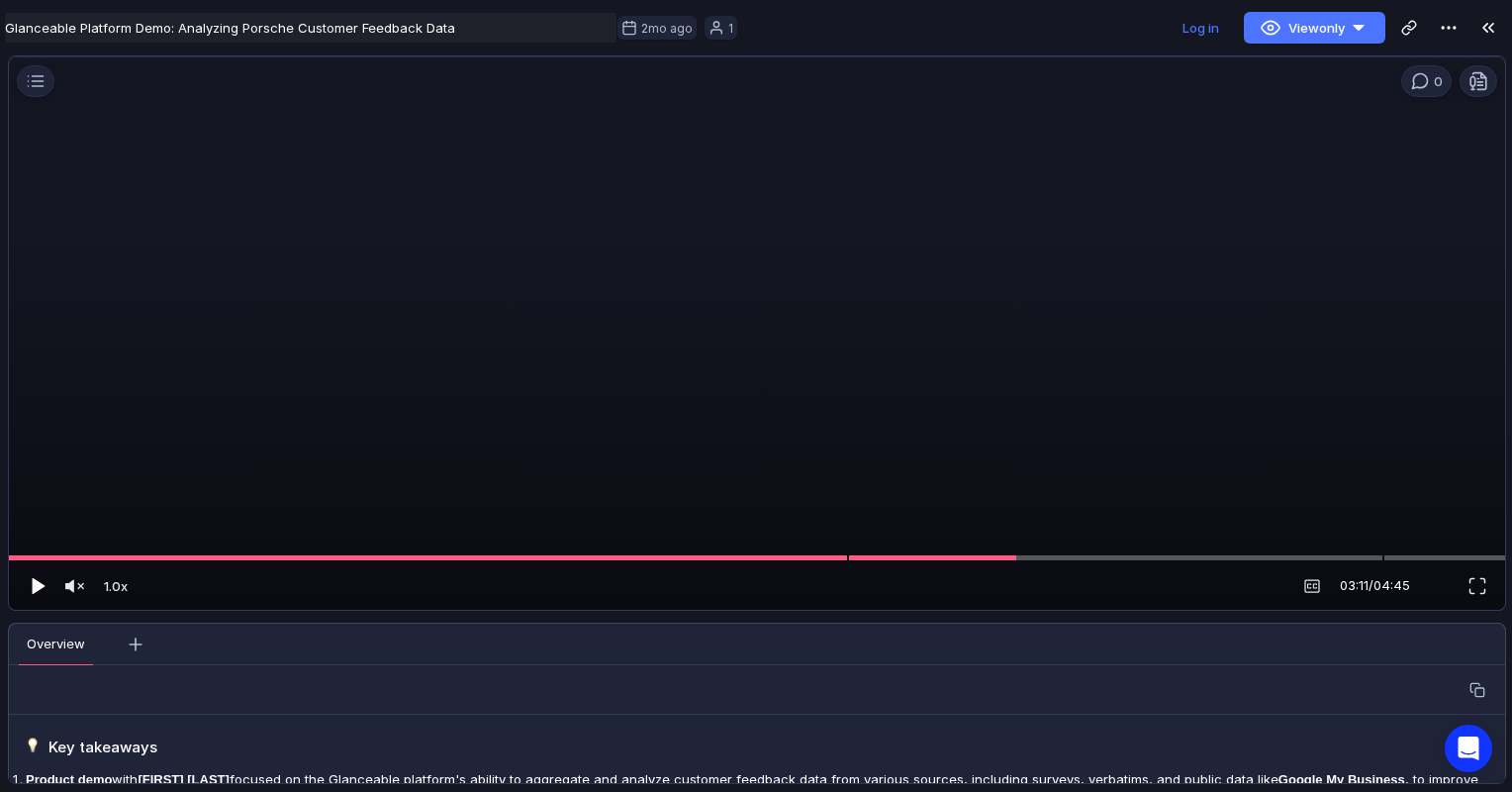 click at bounding box center (37, 586) 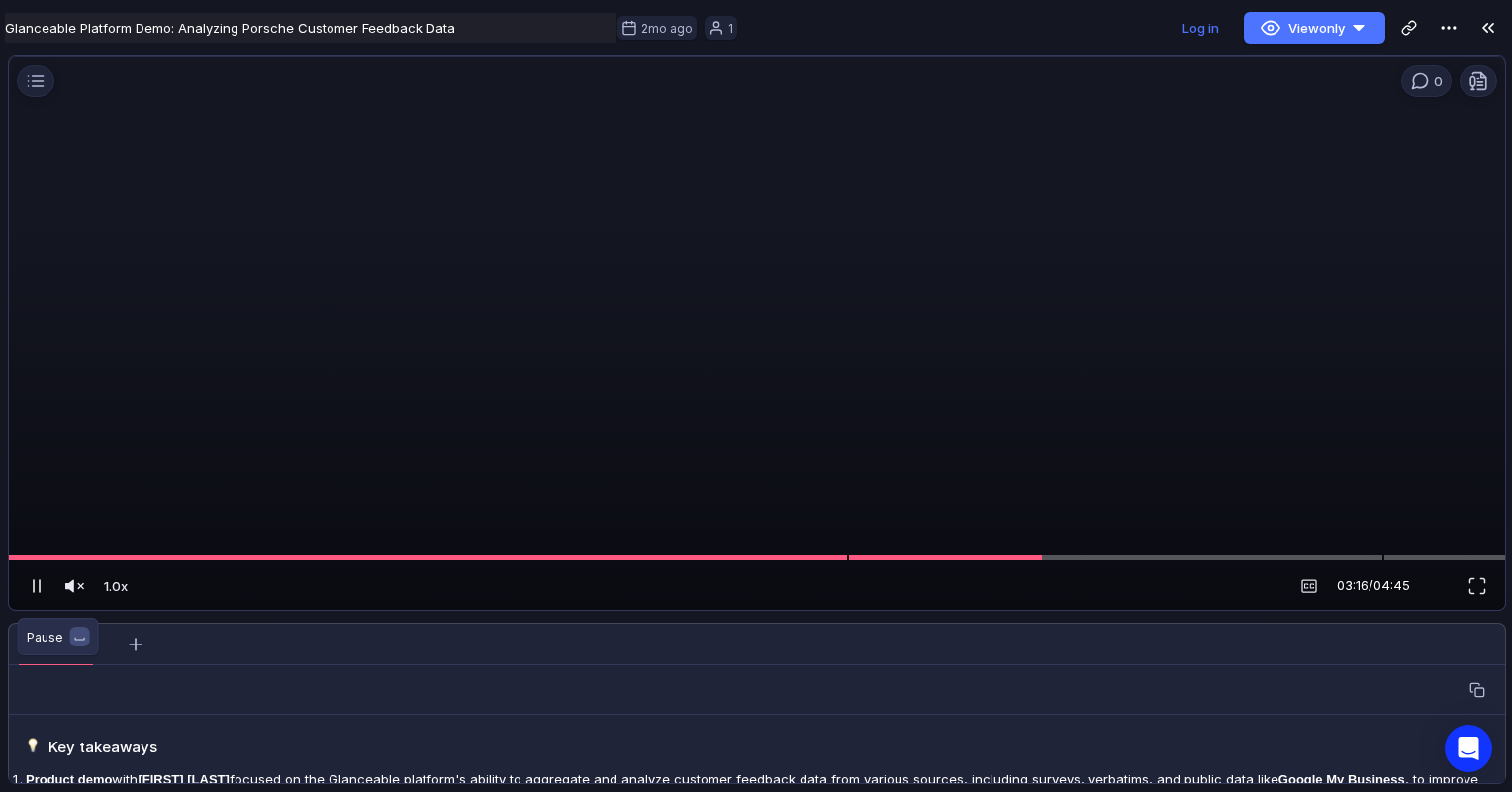click at bounding box center (37, 586) 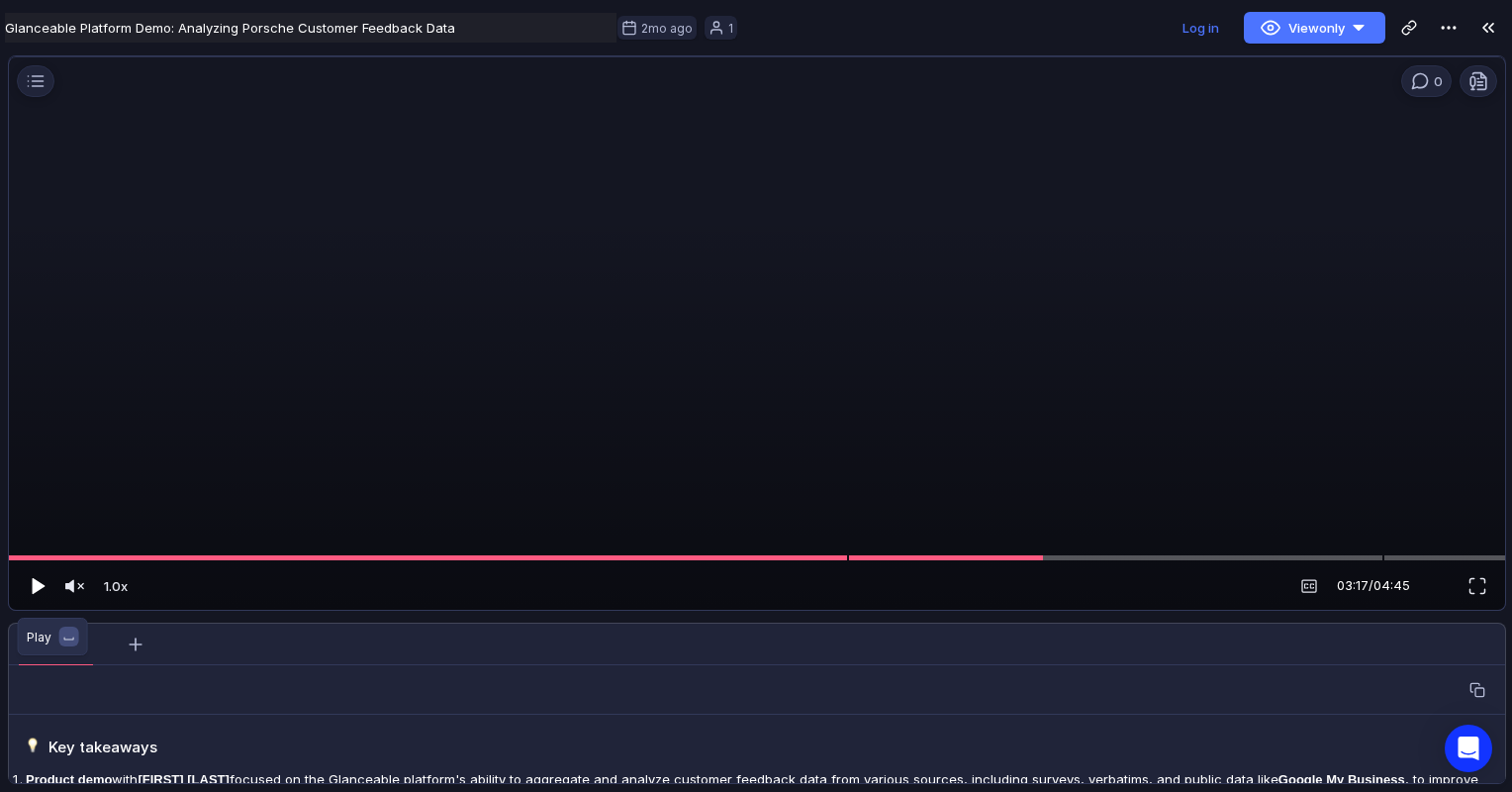 click at bounding box center [39, 586] 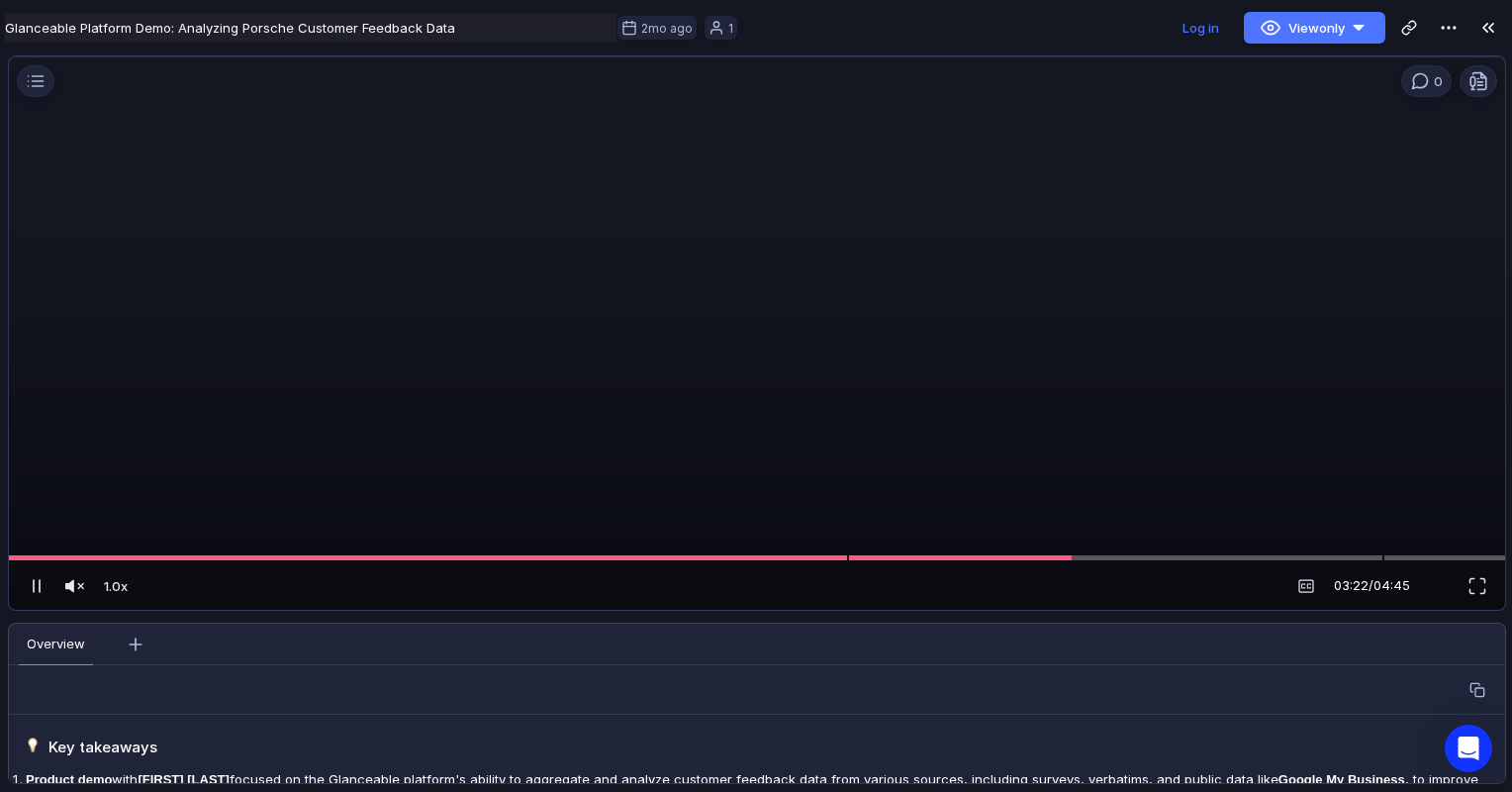 click at bounding box center [37, 586] 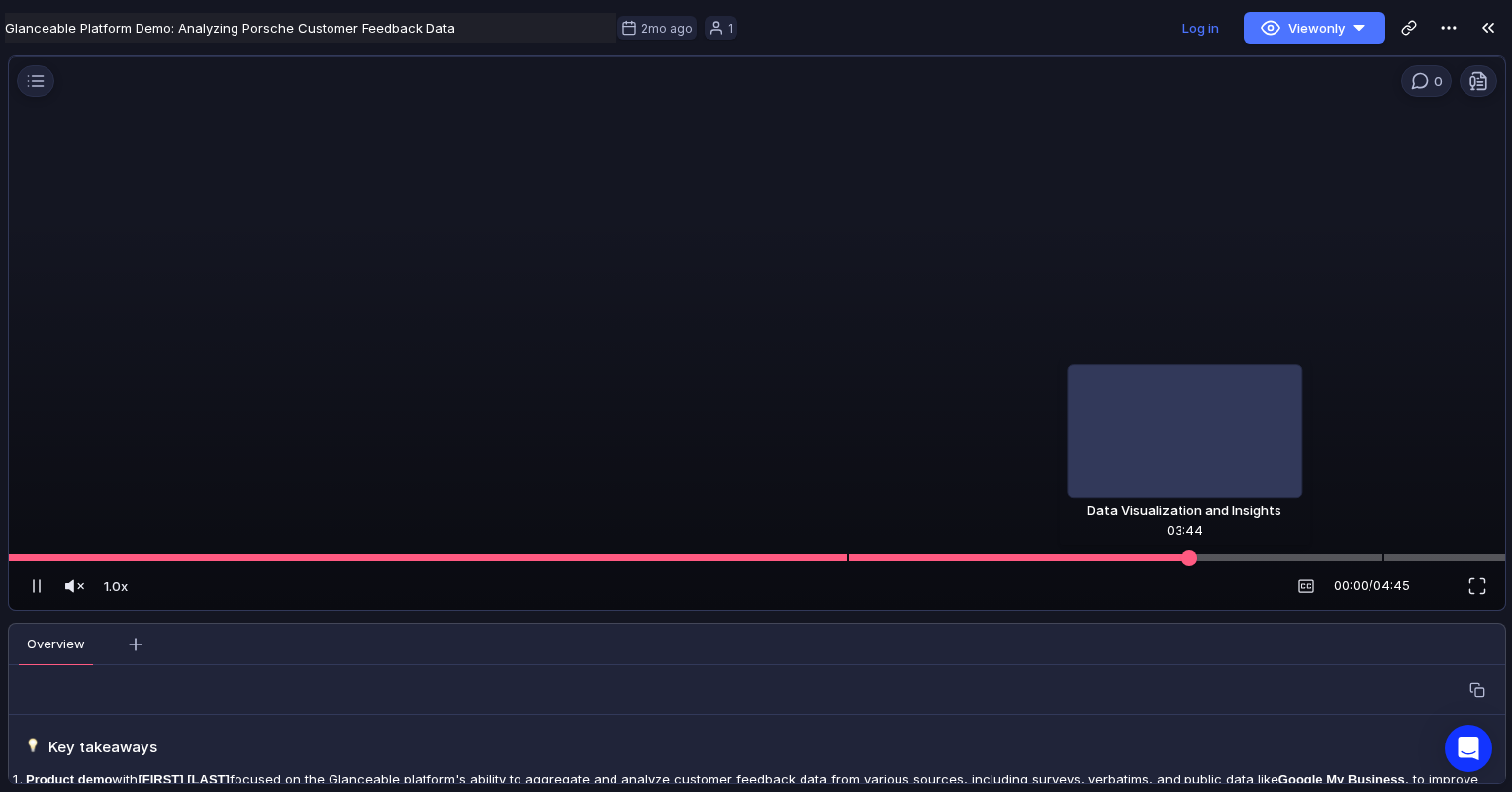 click at bounding box center (1189, 558) 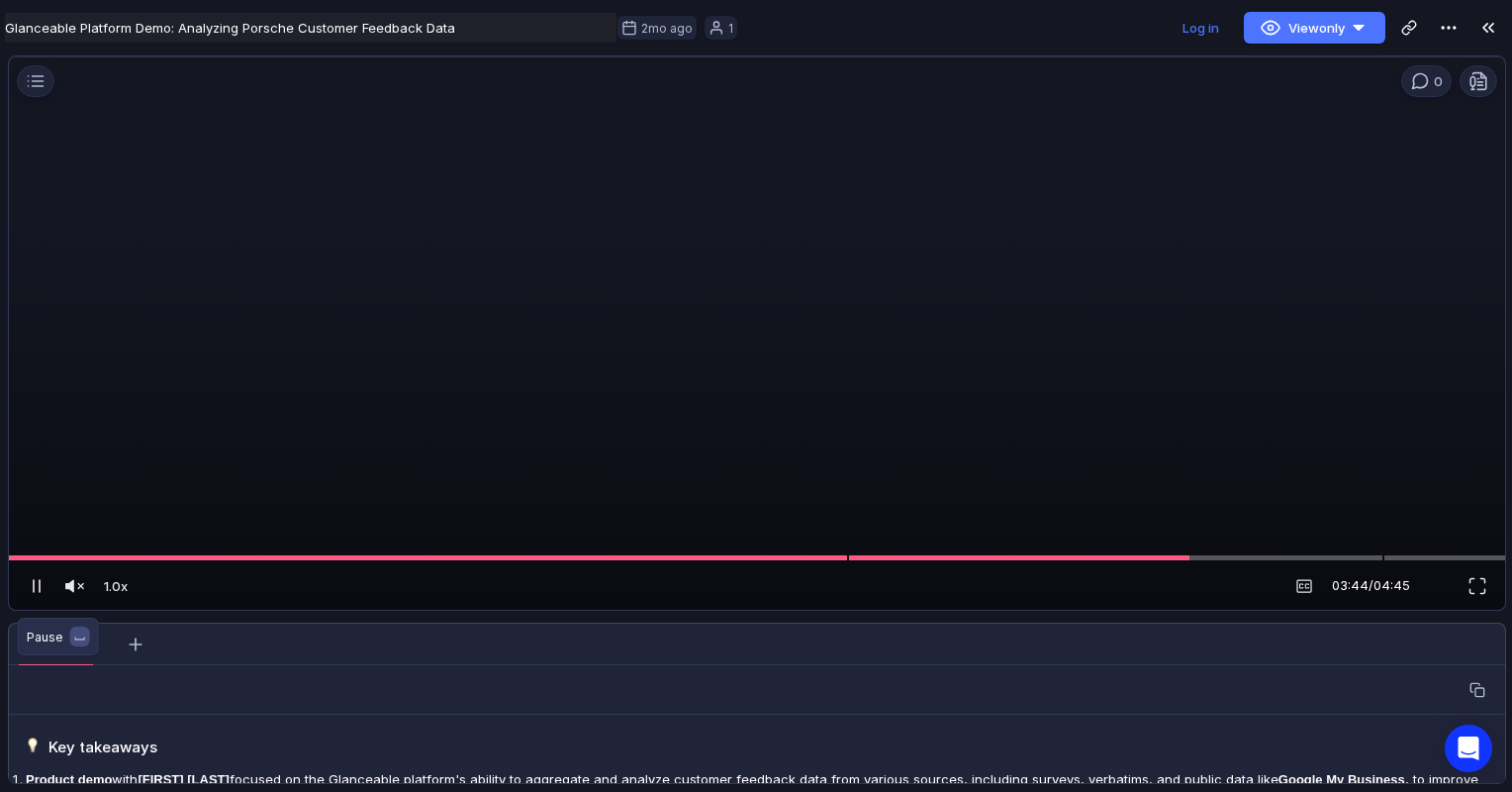 click at bounding box center (37, 586) 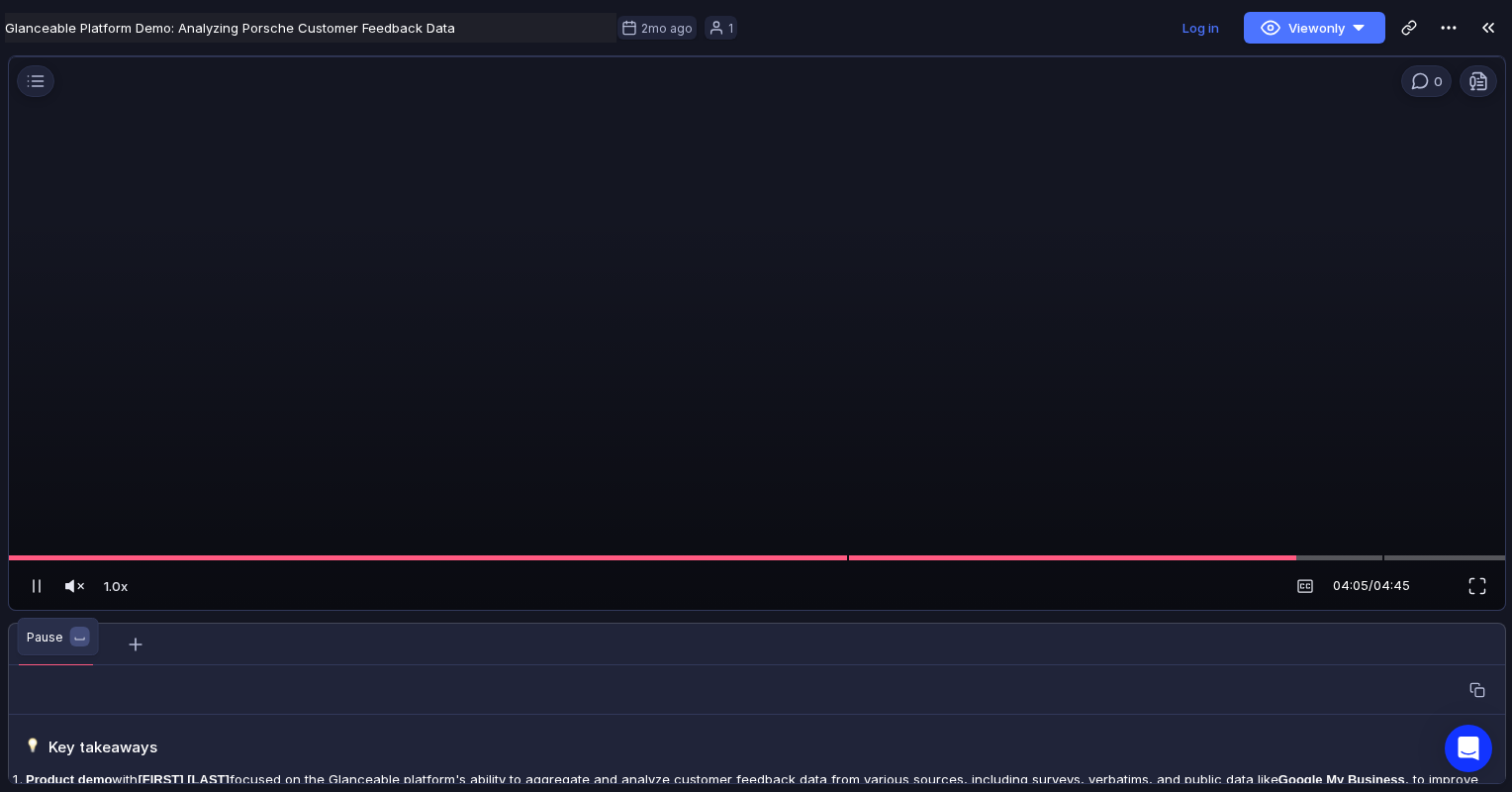 scroll, scrollTop: 0, scrollLeft: 0, axis: both 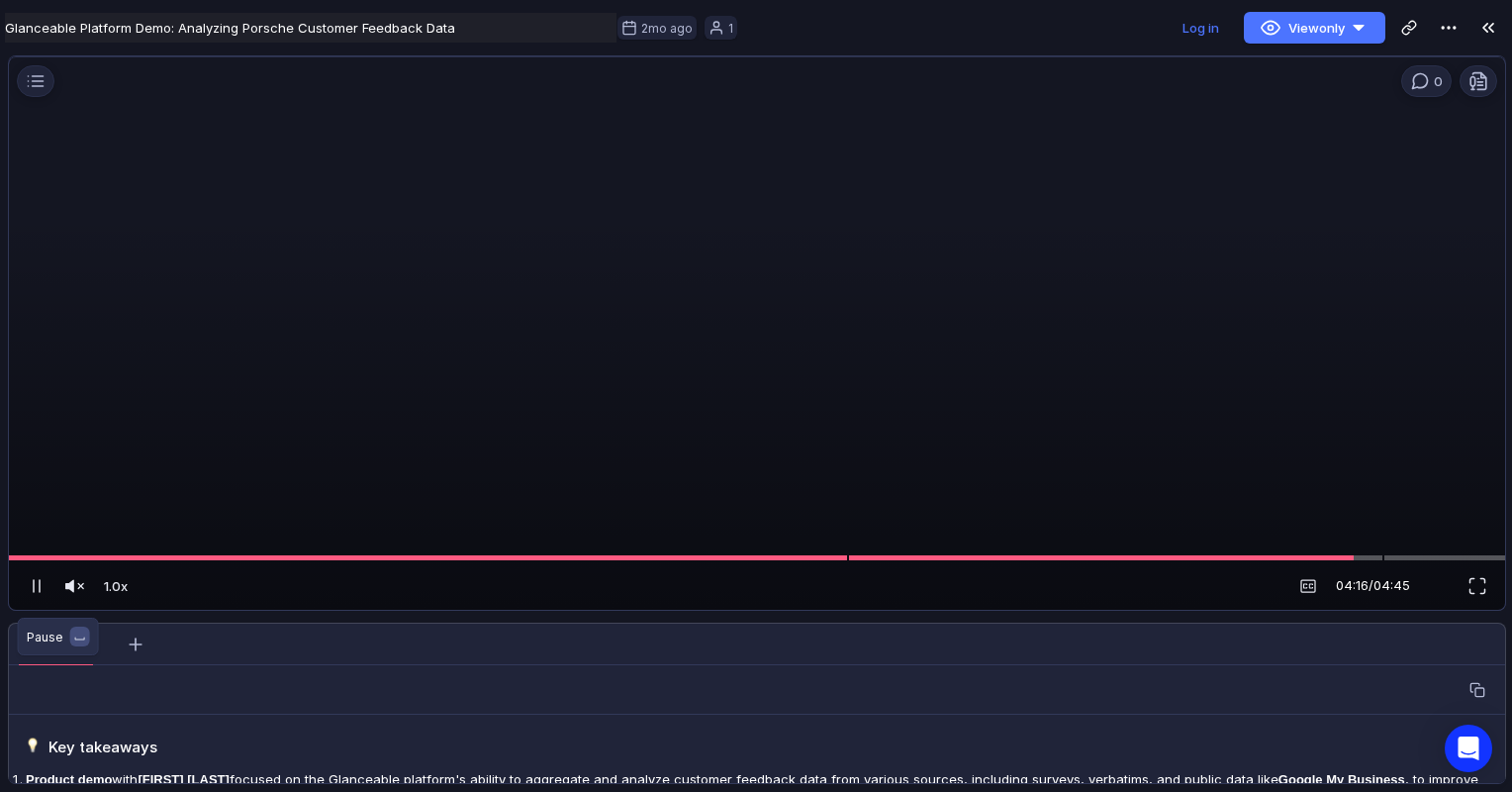 click at bounding box center (34, 586) 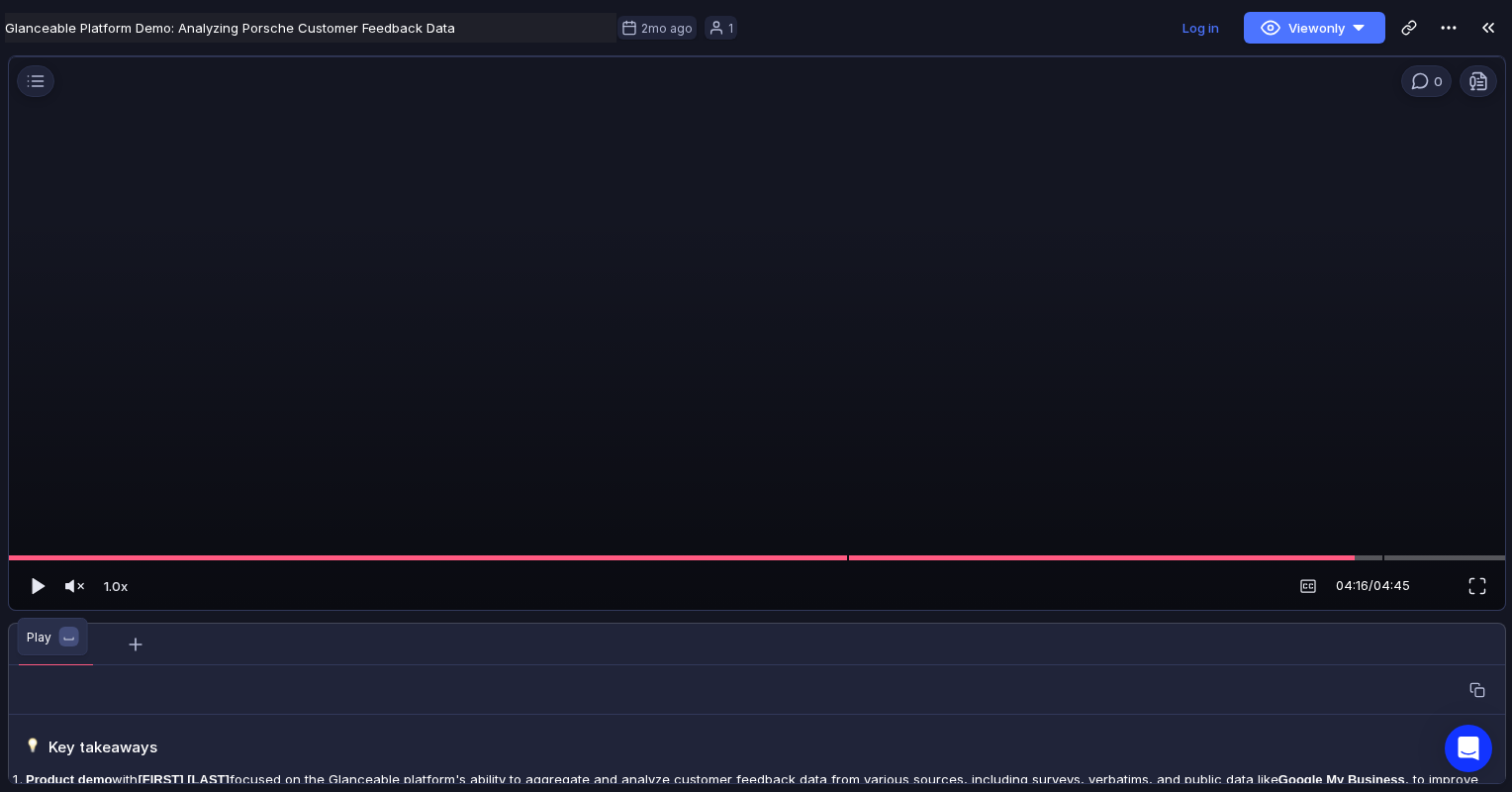 click at bounding box center [39, 586] 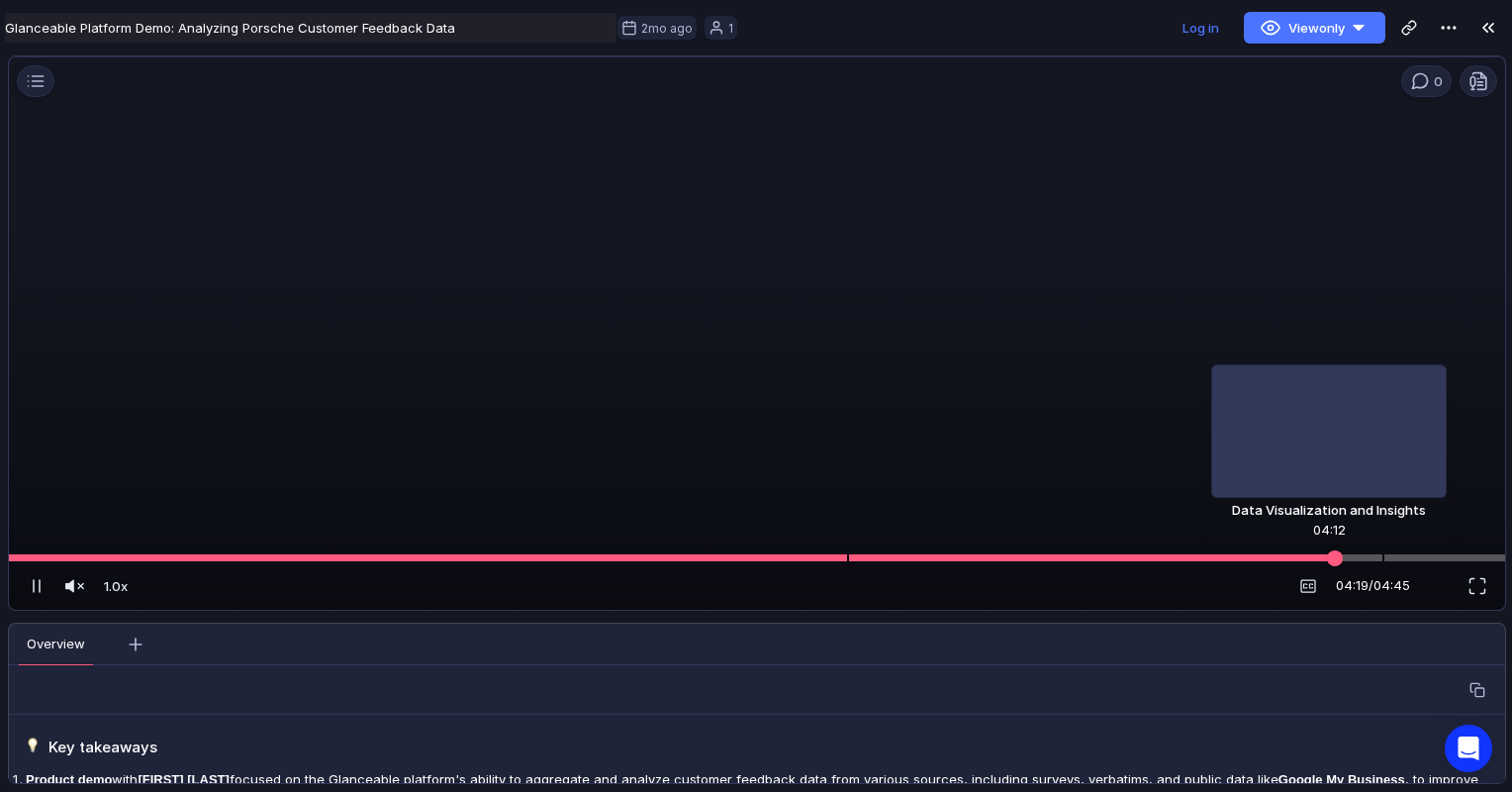 click at bounding box center (1335, 558) 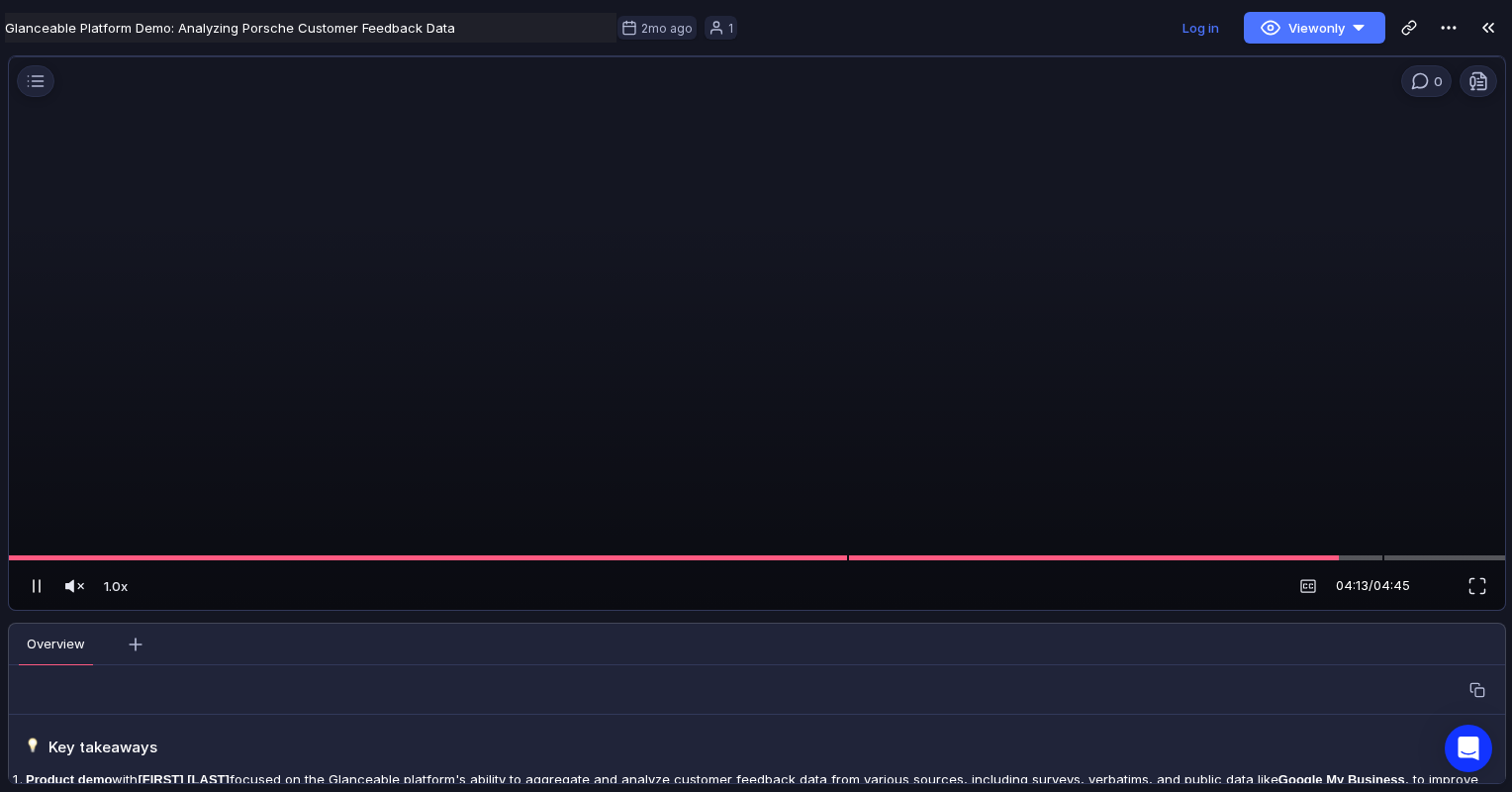 click at bounding box center [37, 586] 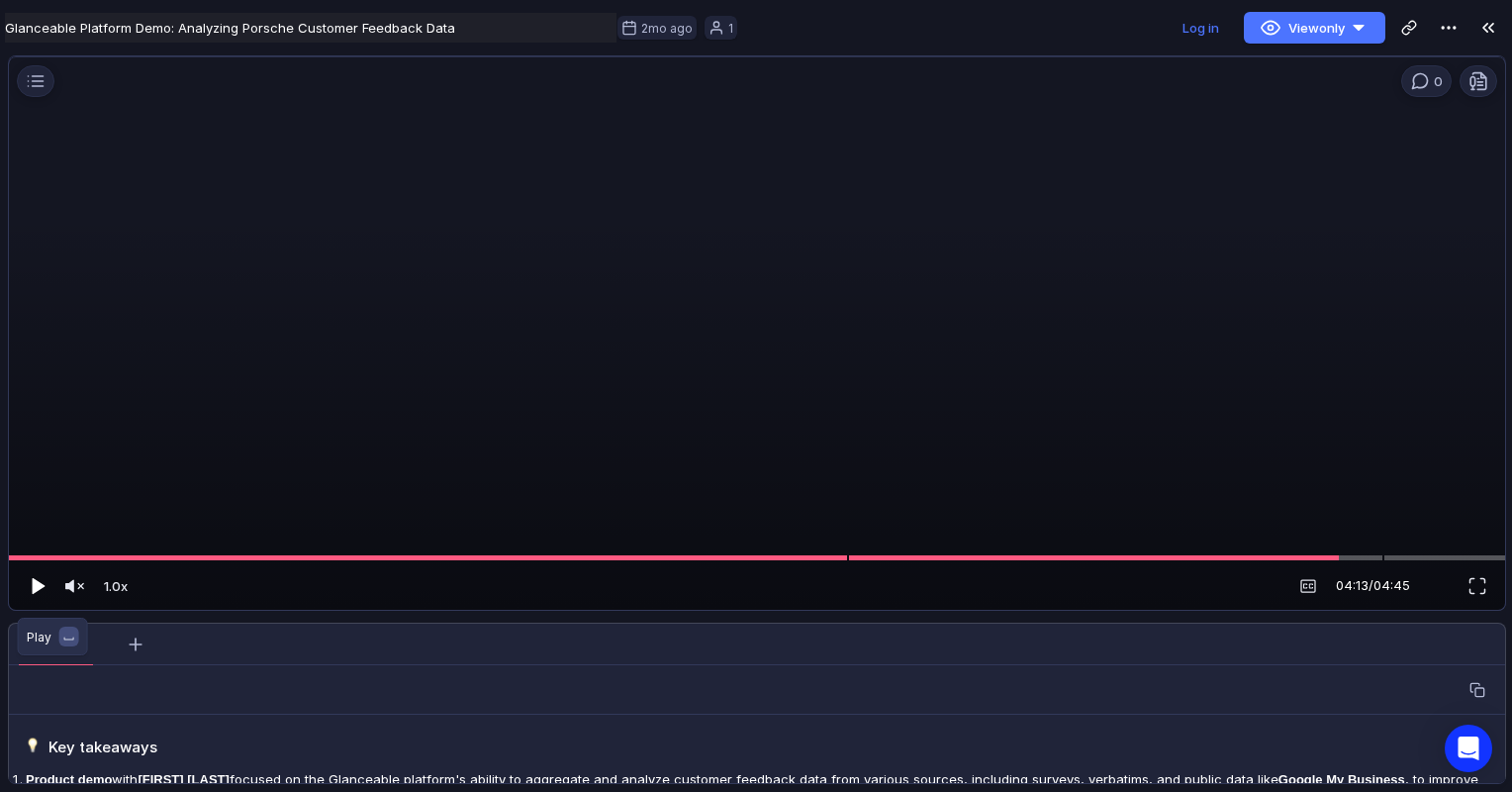 click at bounding box center [37, 586] 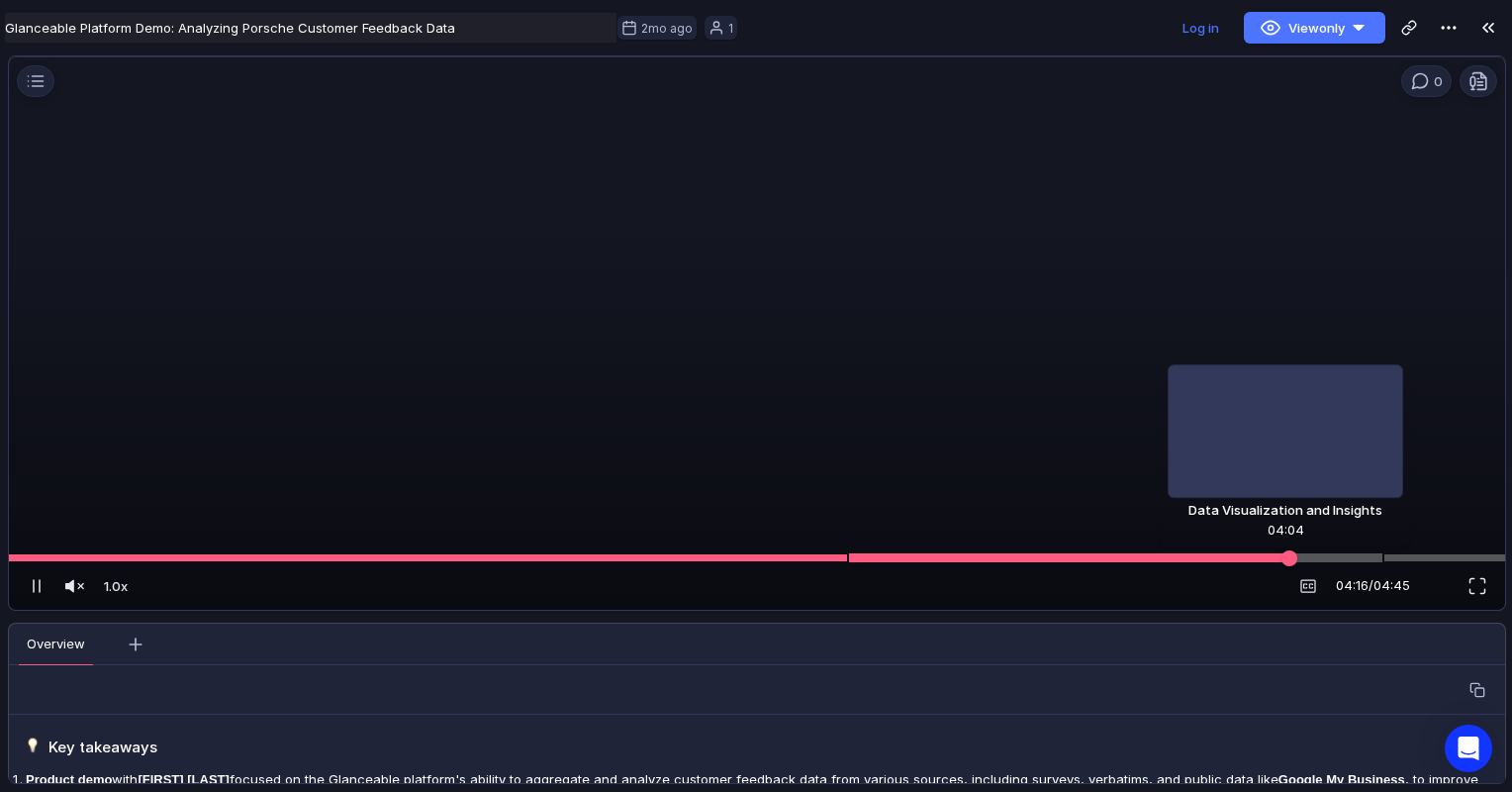 click at bounding box center (1115, 558) 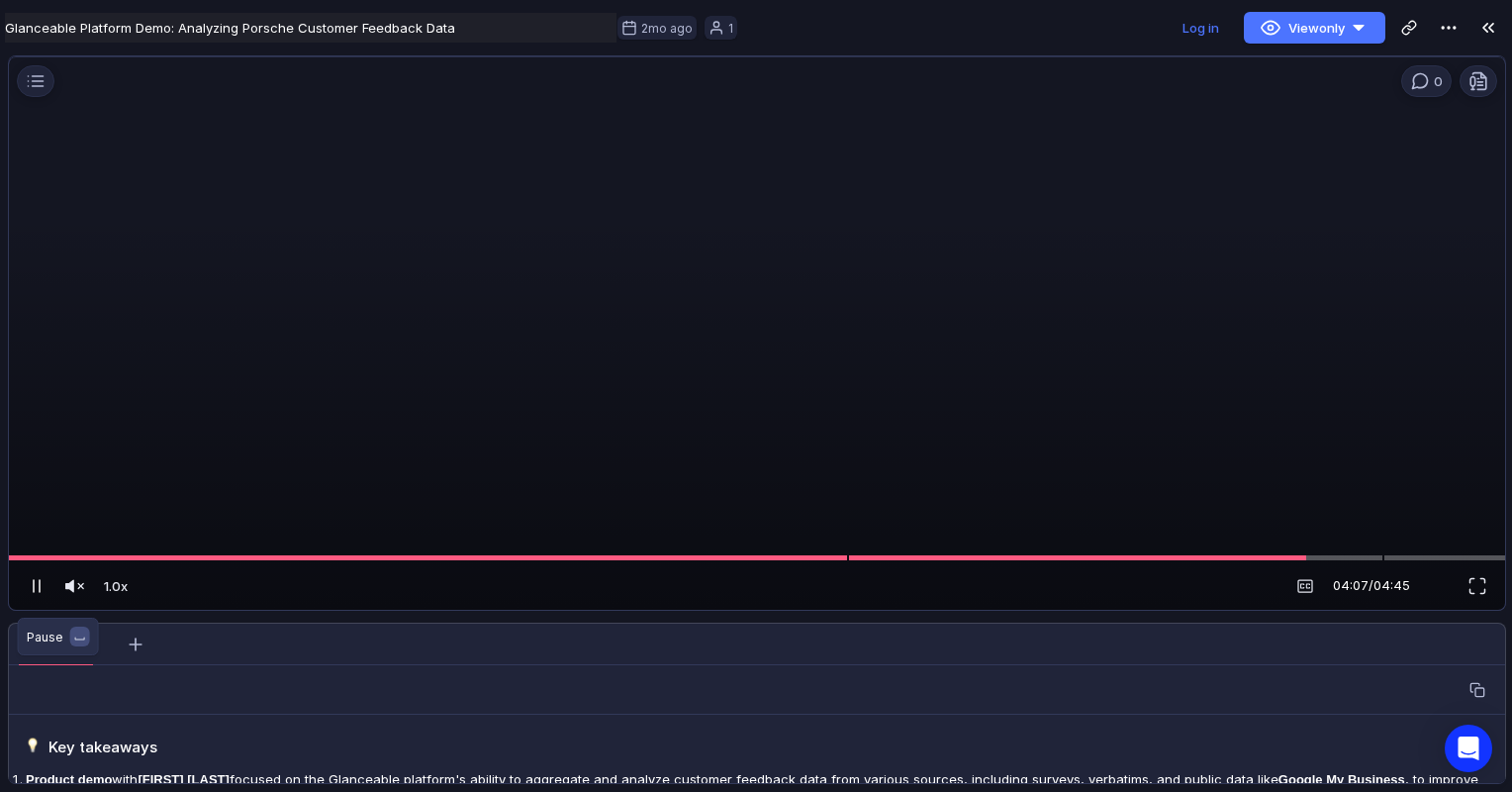 click at bounding box center [37, 586] 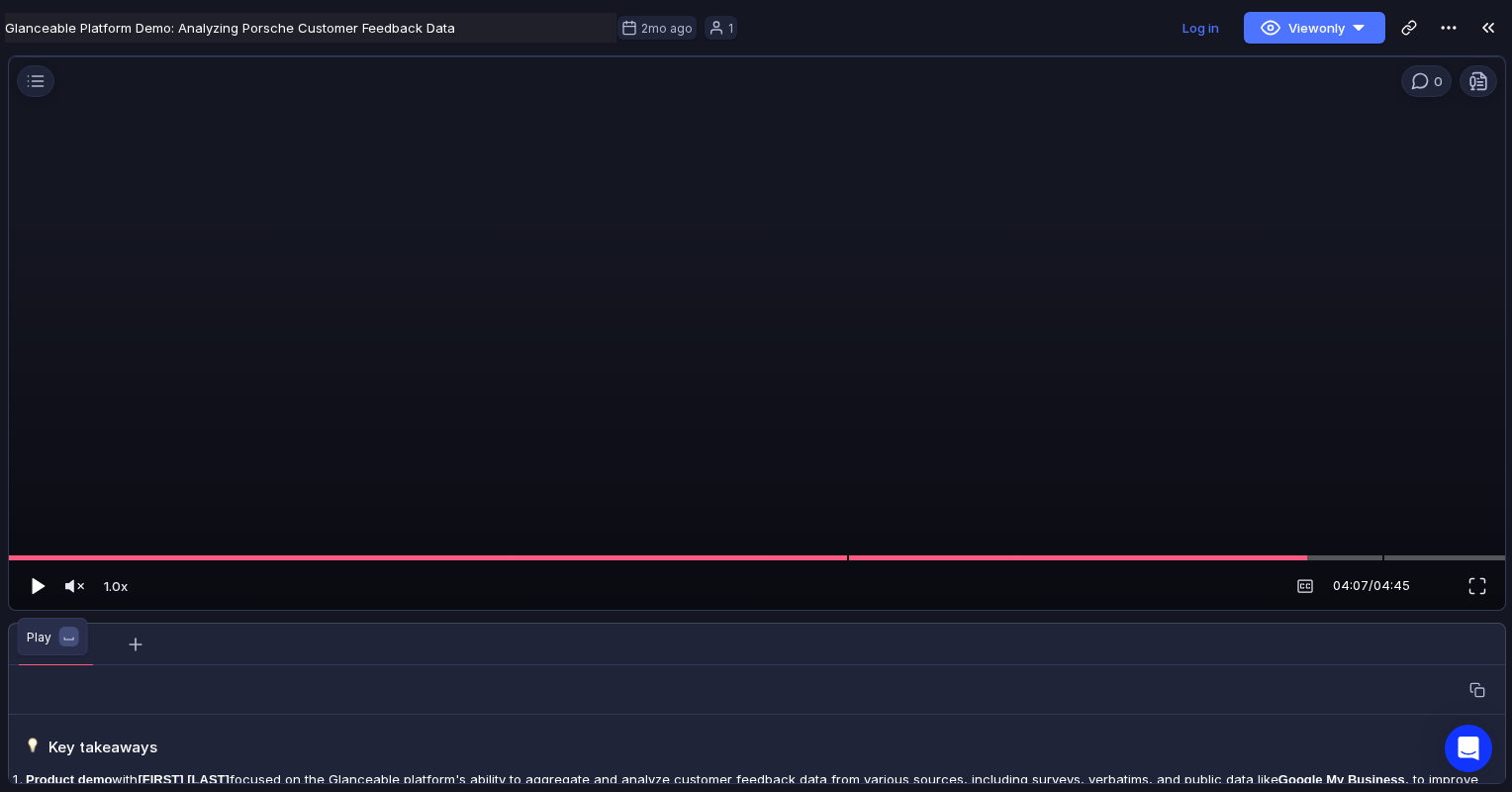 click at bounding box center [37, 586] 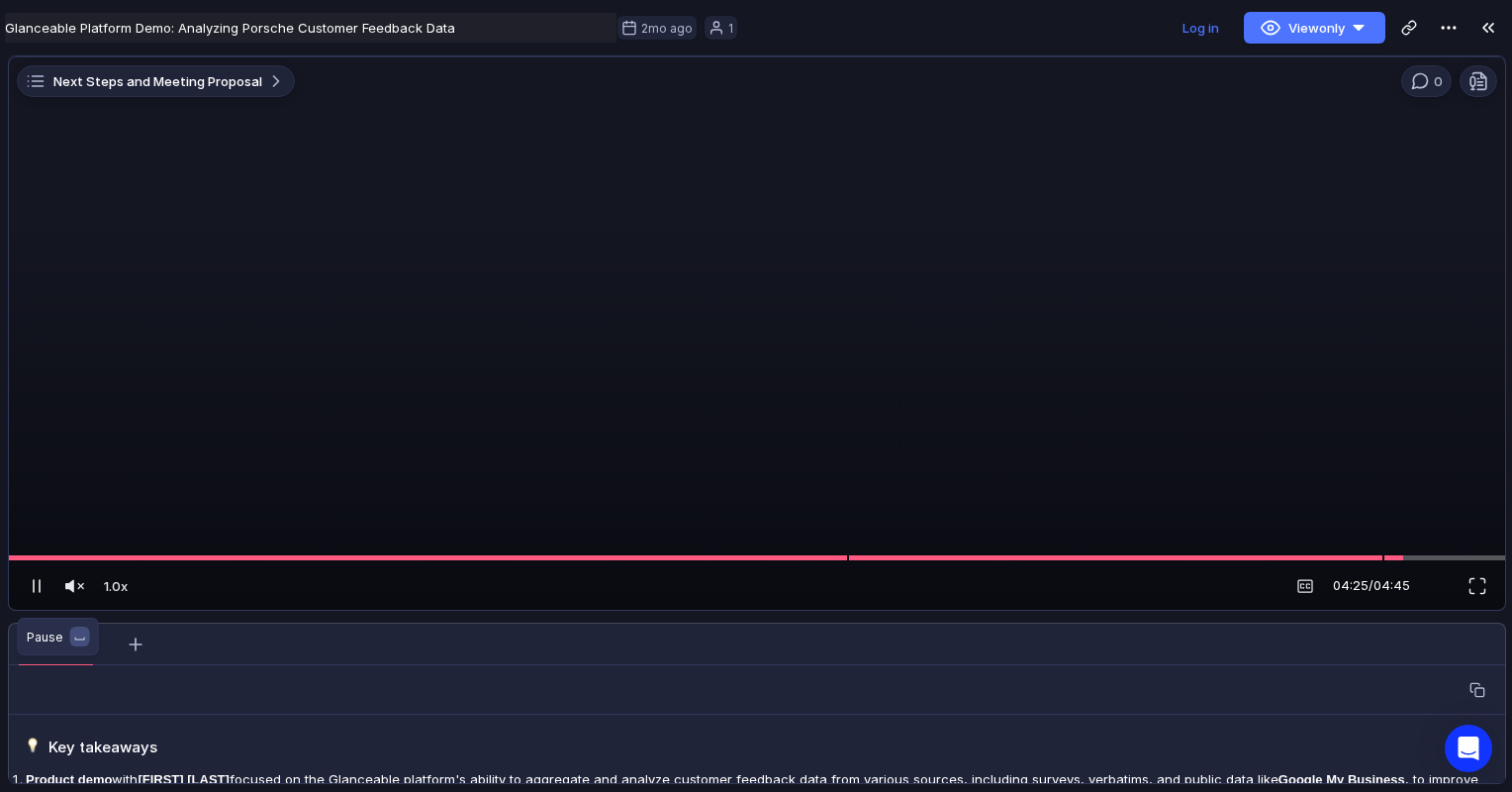 click at bounding box center [37, 586] 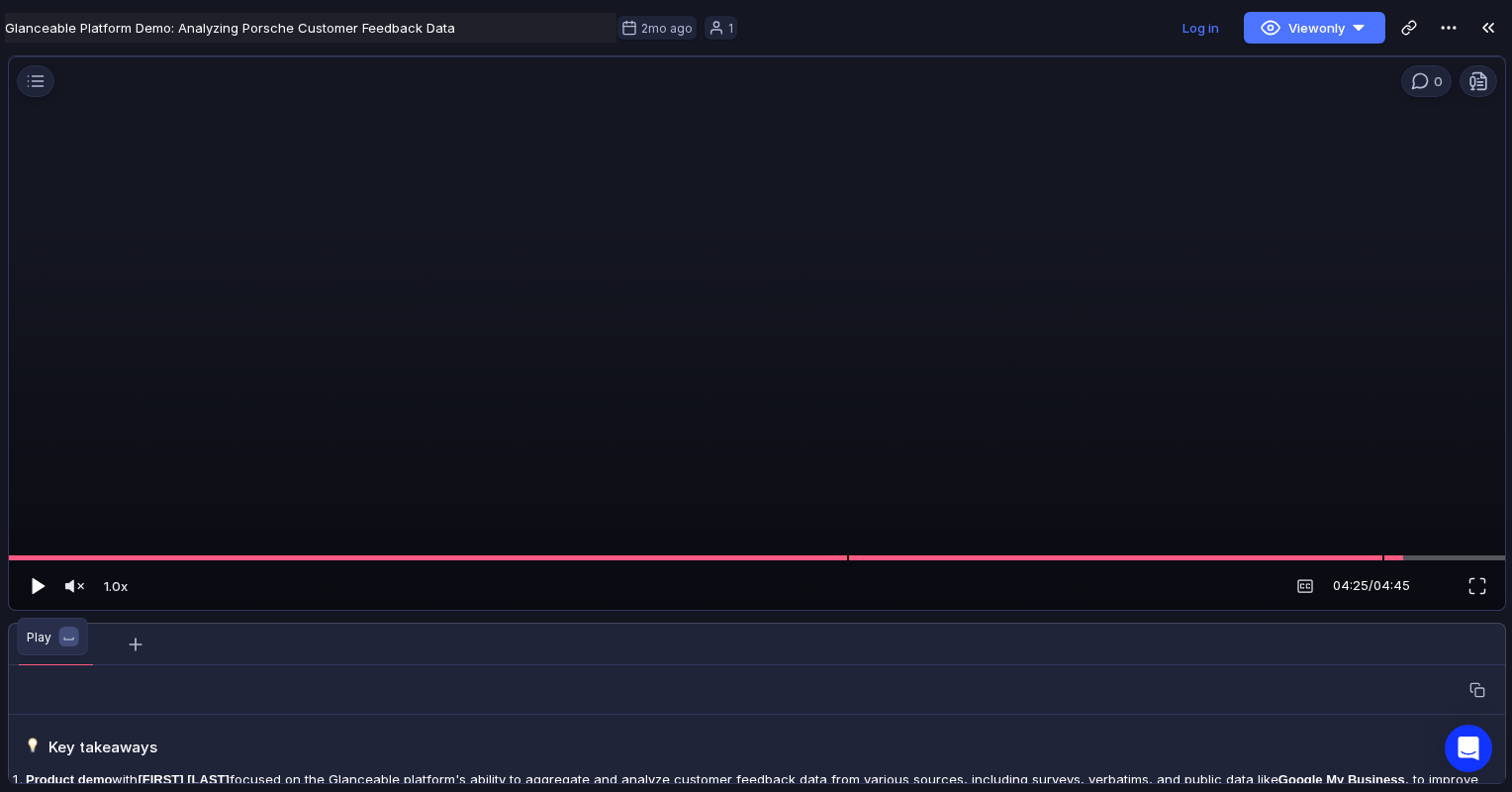 click at bounding box center (39, 586) 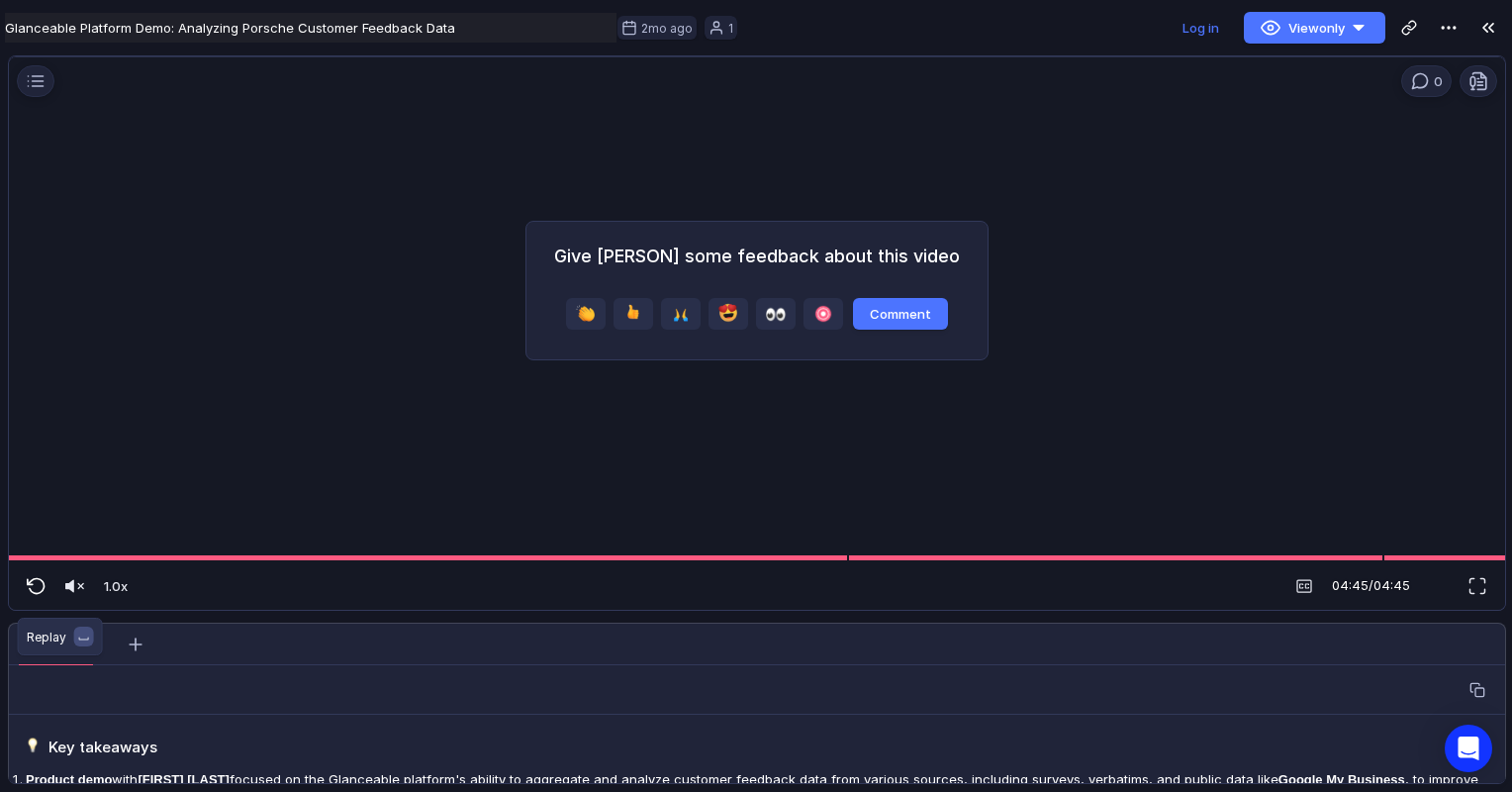 click at bounding box center [36, 586] 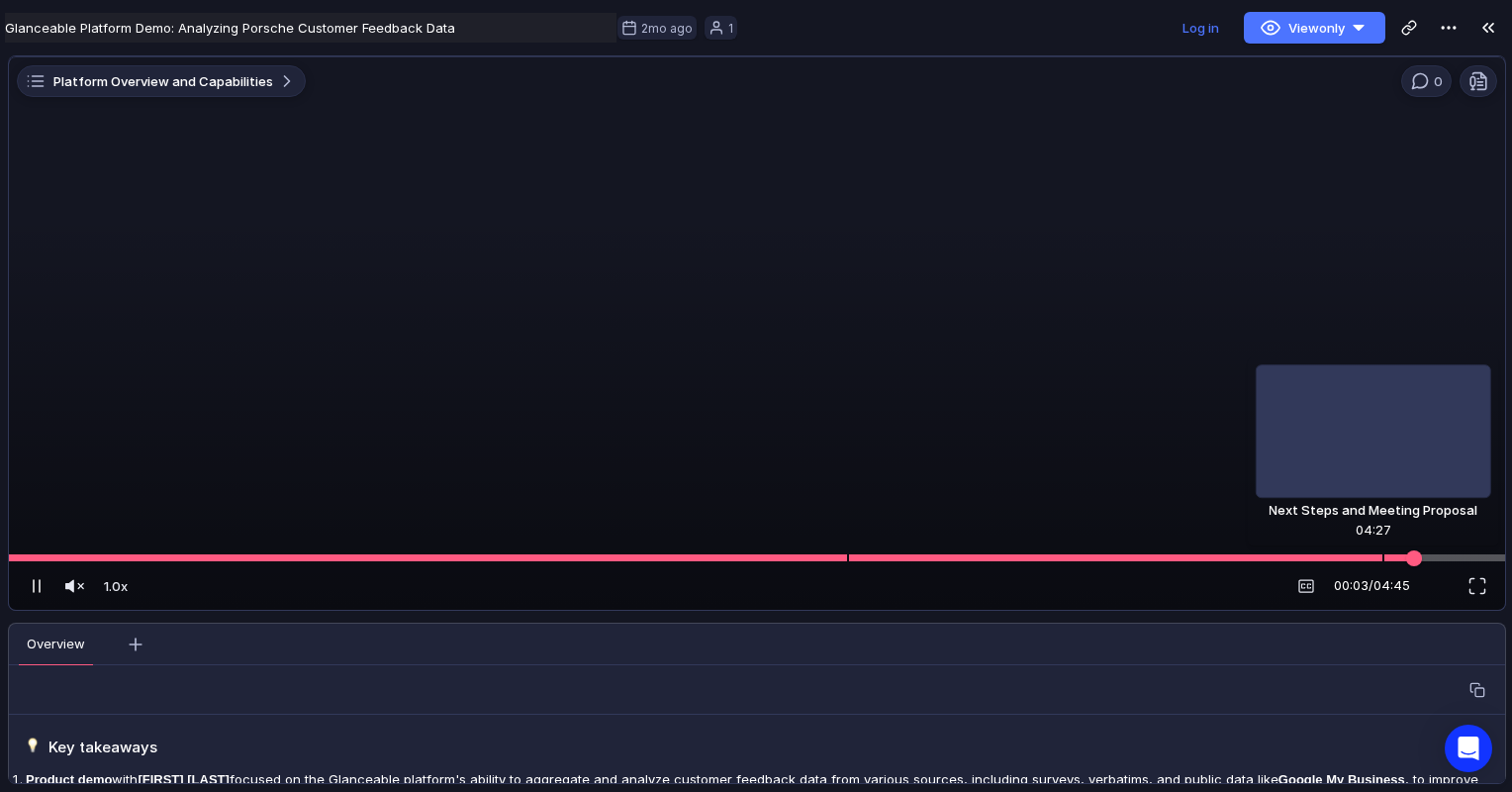 click at bounding box center [1414, 558] 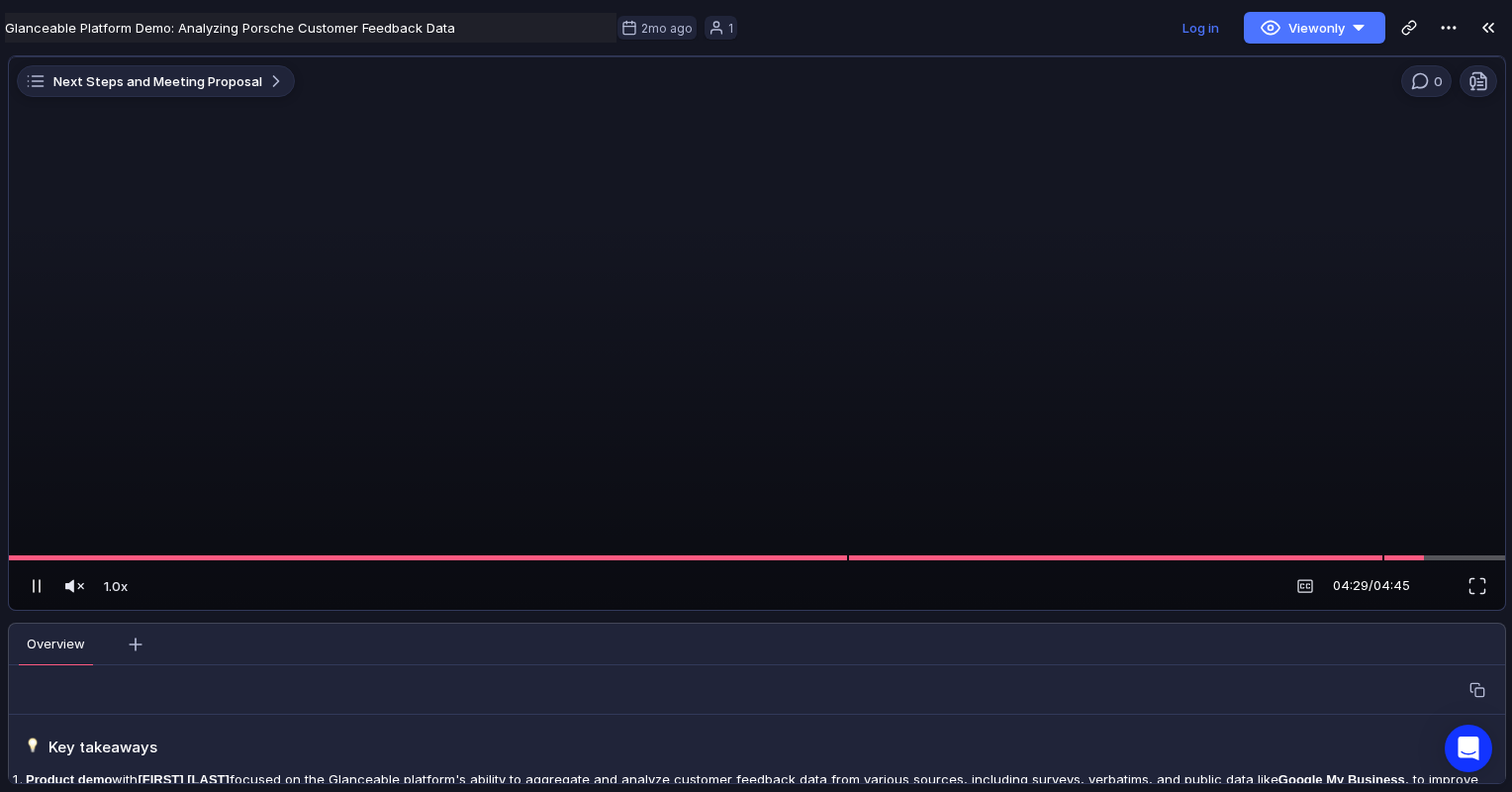 click at bounding box center [37, 586] 